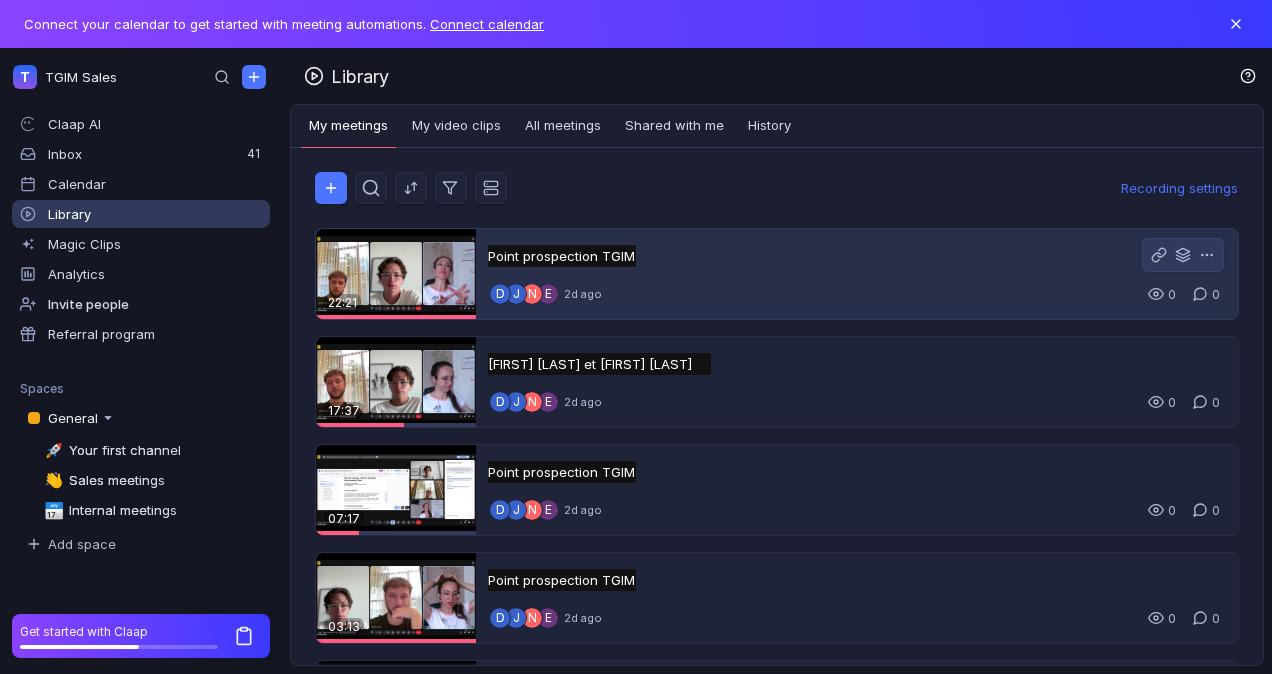scroll, scrollTop: 0, scrollLeft: 0, axis: both 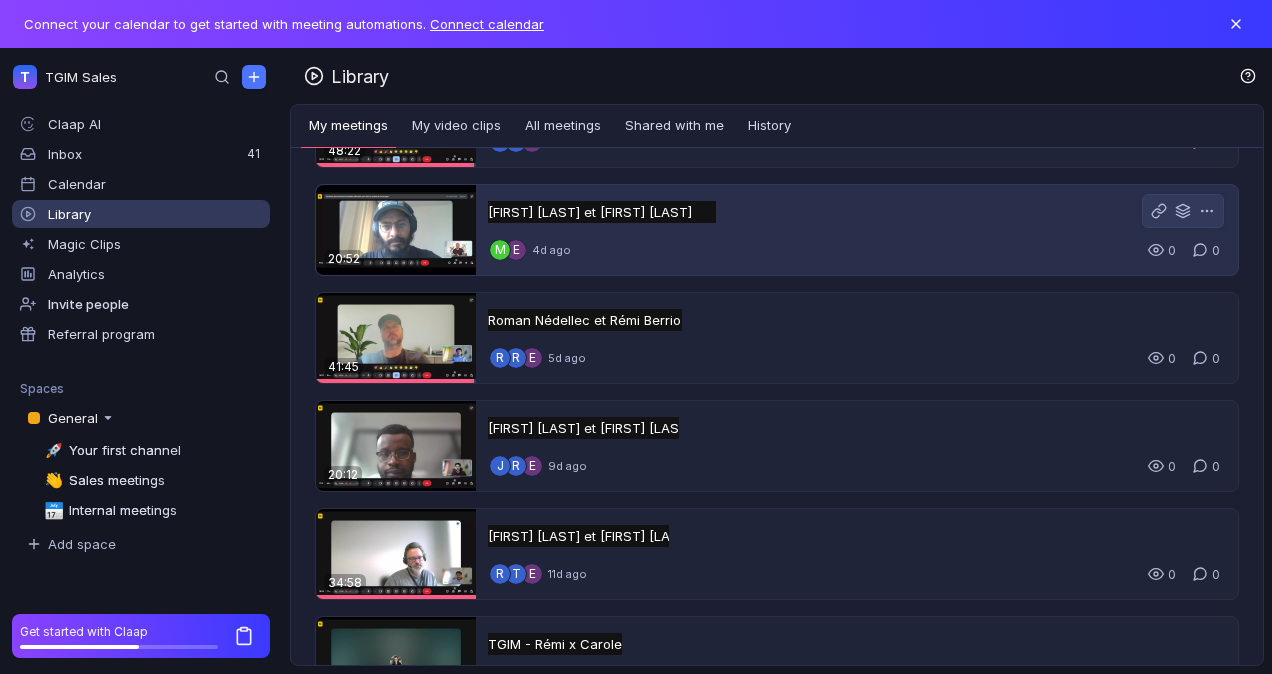 click on "M E 4d ago 0 0" at bounding box center (857, 250) 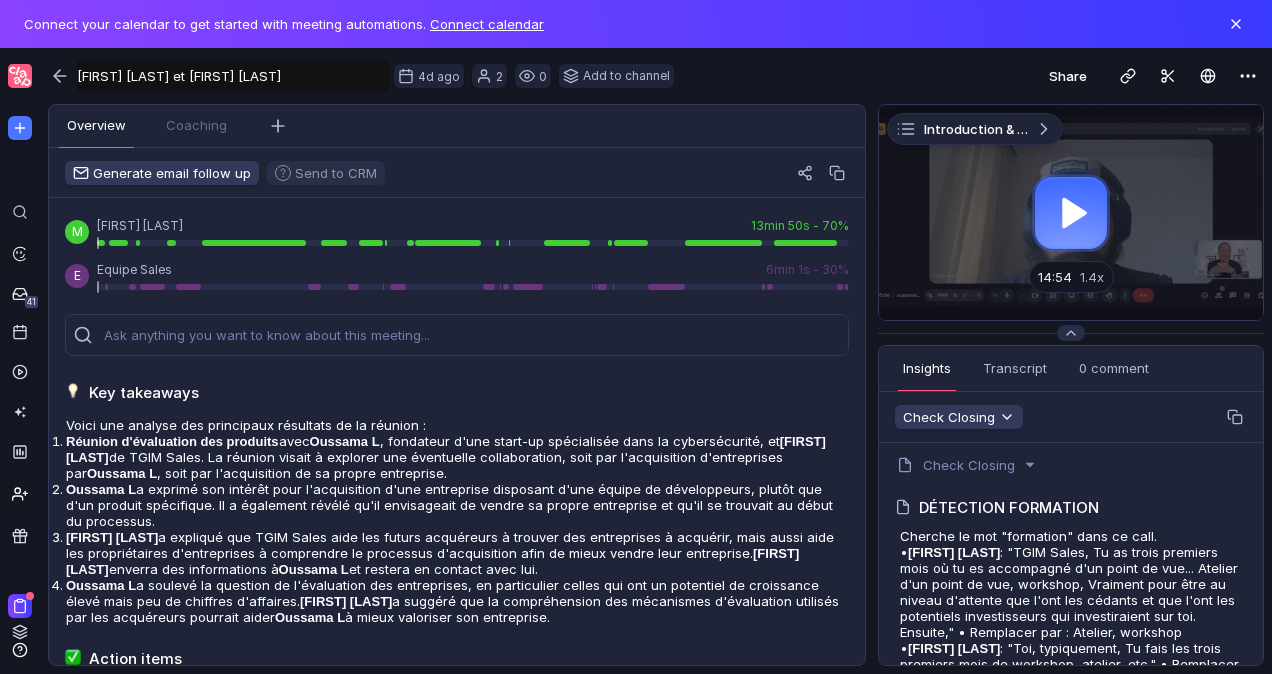 click at bounding box center (1071, 212) 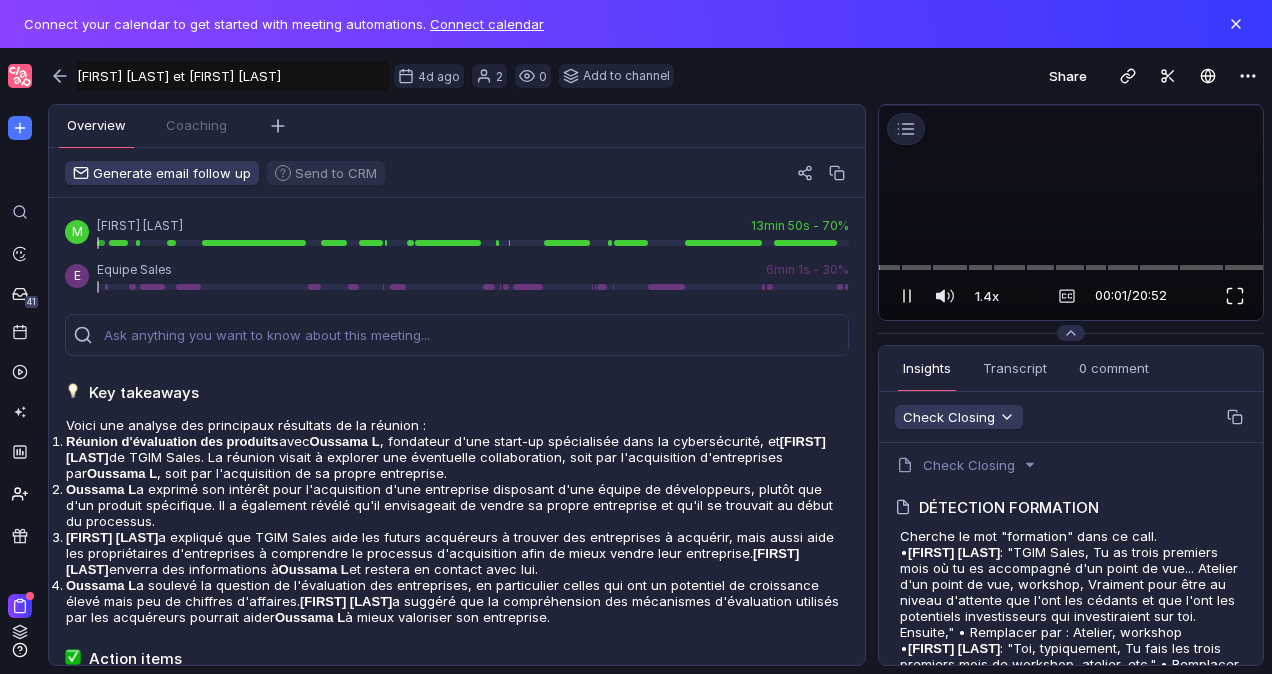 click at bounding box center (1235, 296) 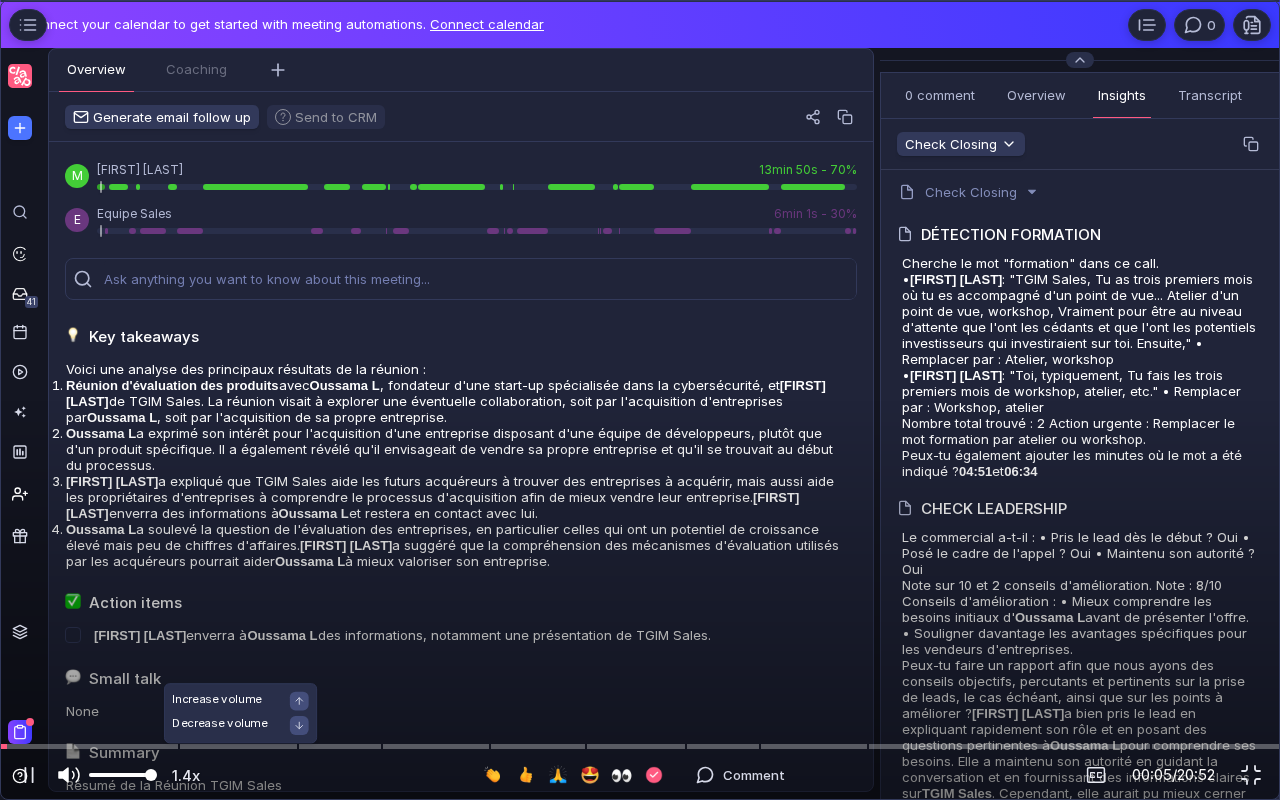 click at bounding box center (122, 775) 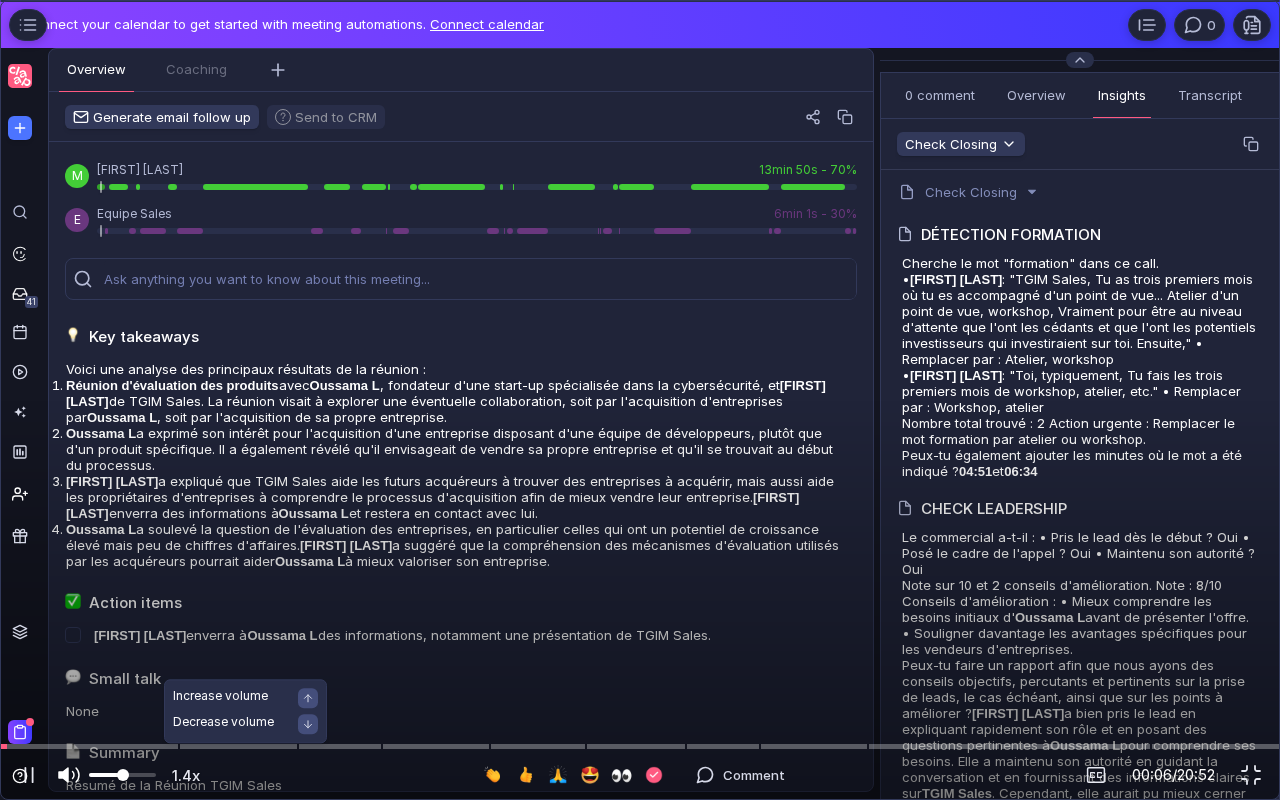 click at bounding box center [122, 775] 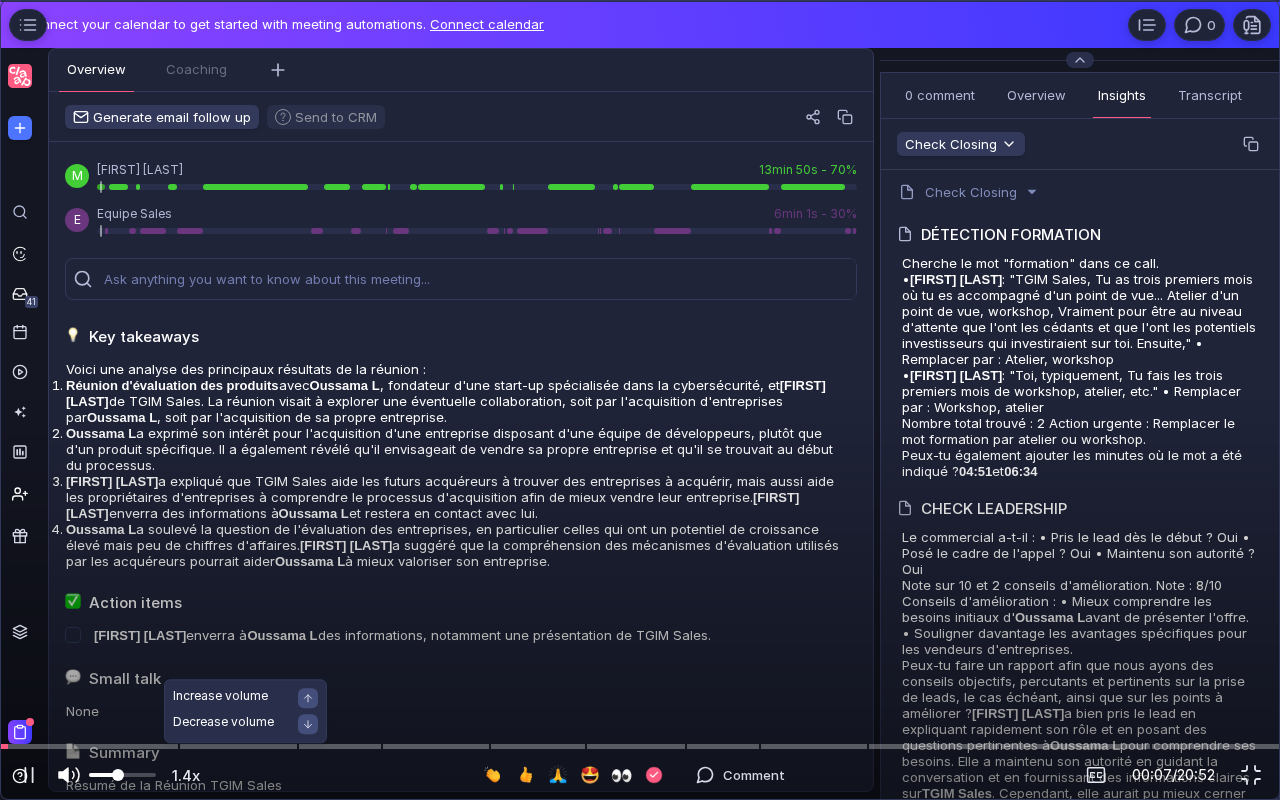 click at bounding box center (118, 775) 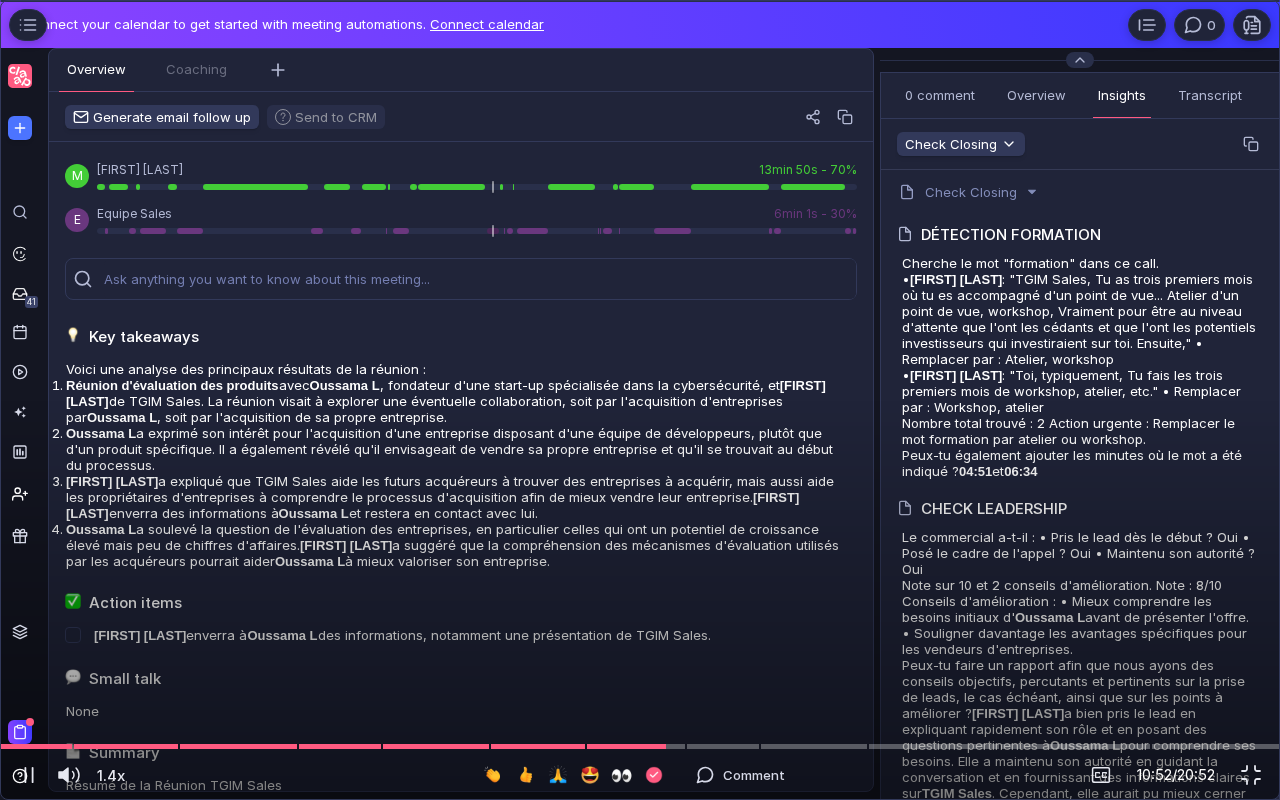 click at bounding box center [640, 41] 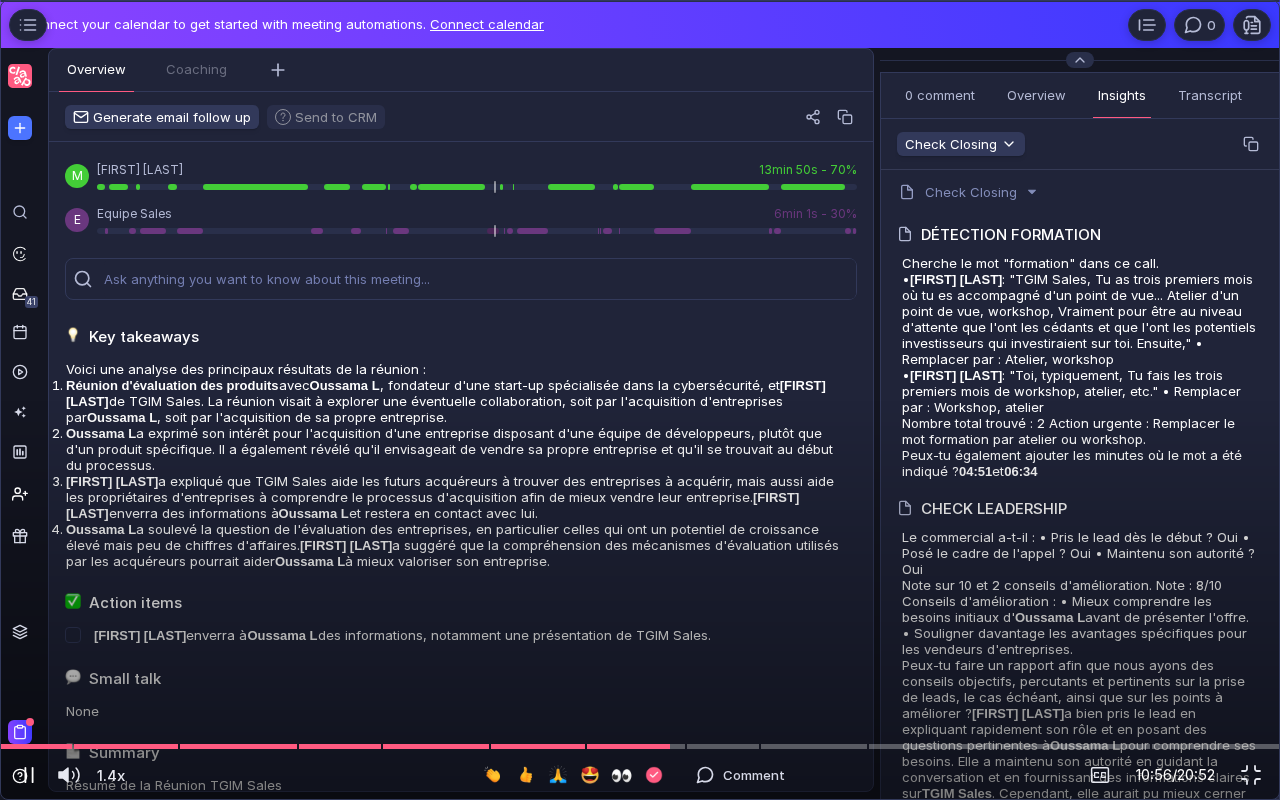 click at bounding box center (29, 775) 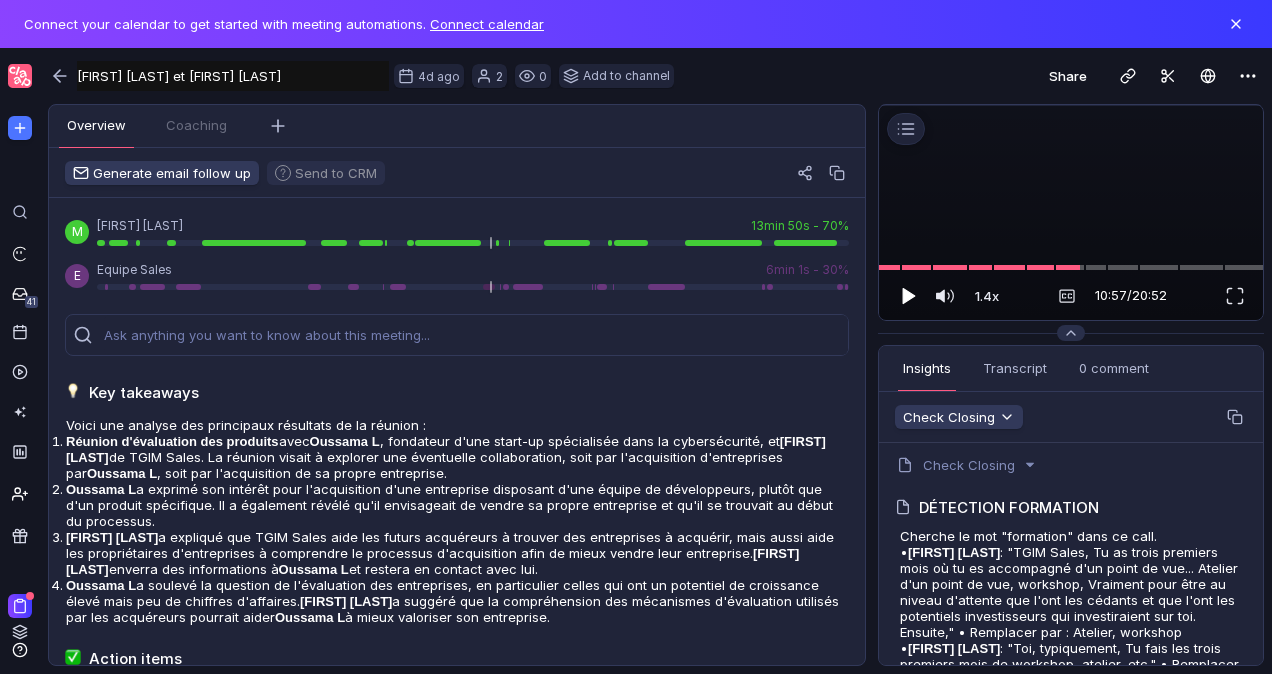 click at bounding box center [907, 296] 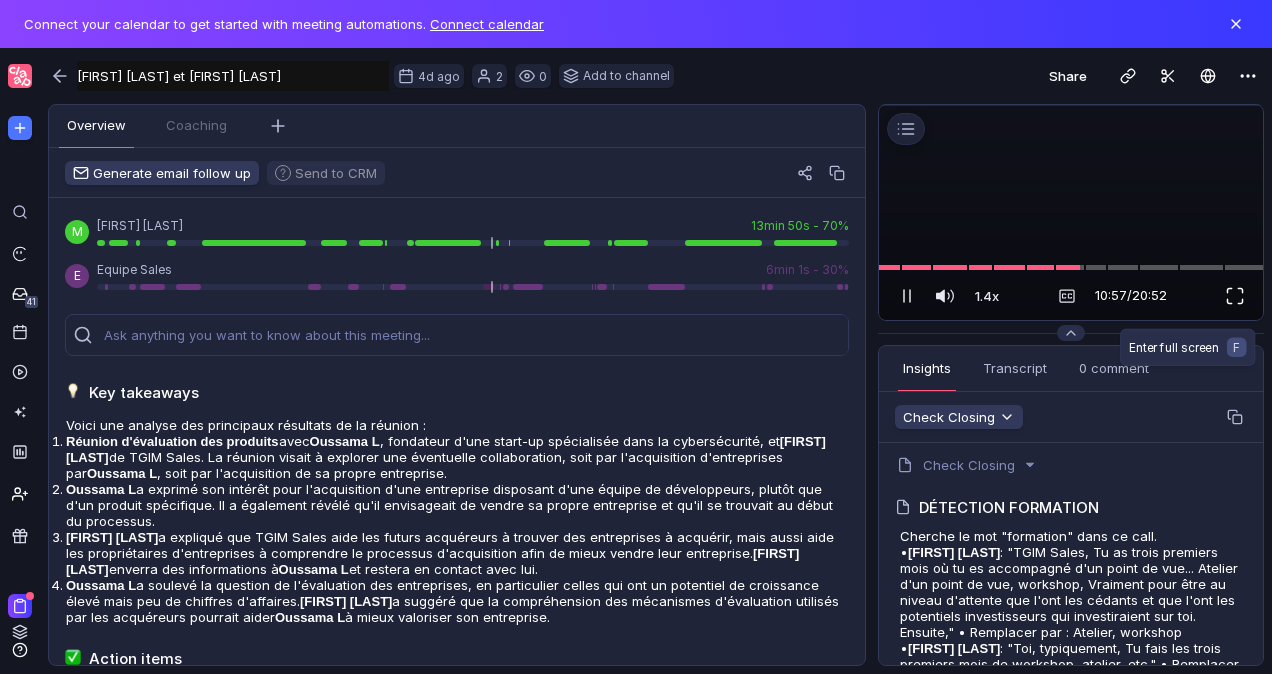 click at bounding box center (1235, 296) 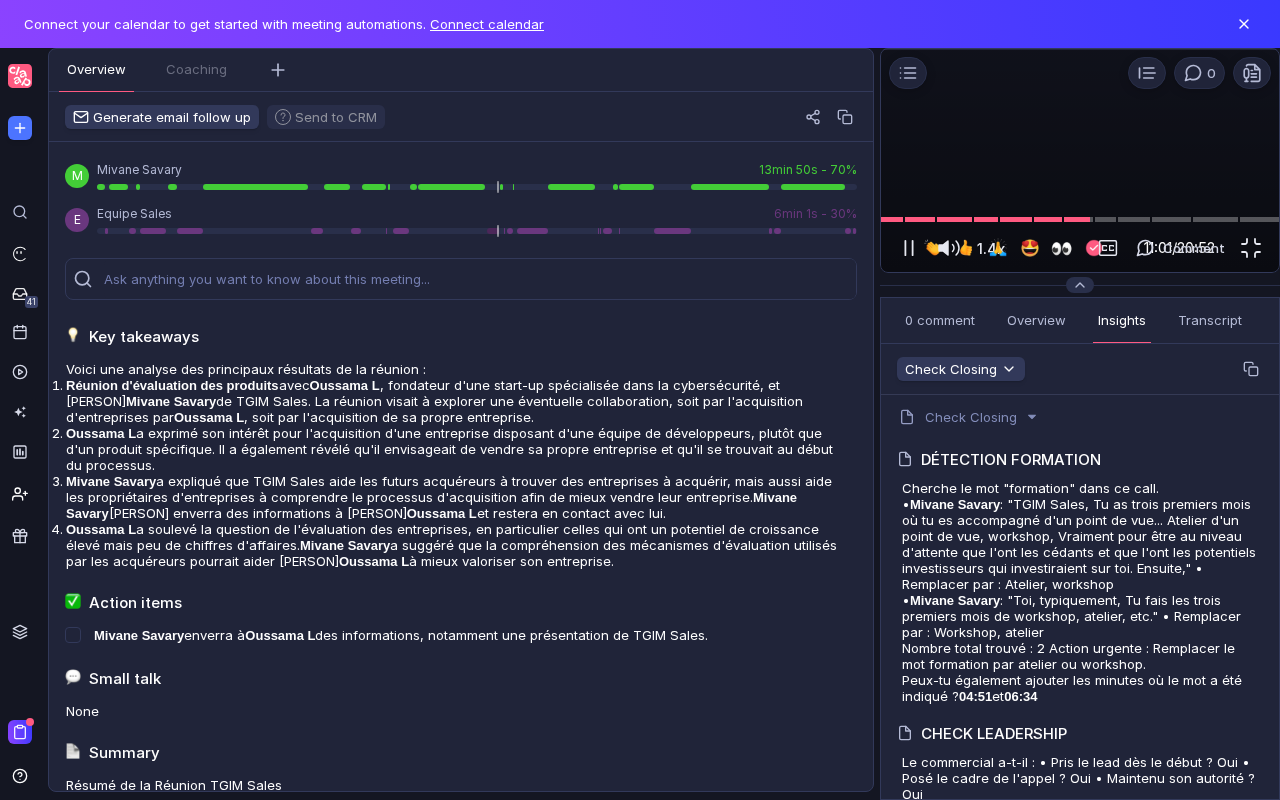 scroll, scrollTop: 0, scrollLeft: 0, axis: both 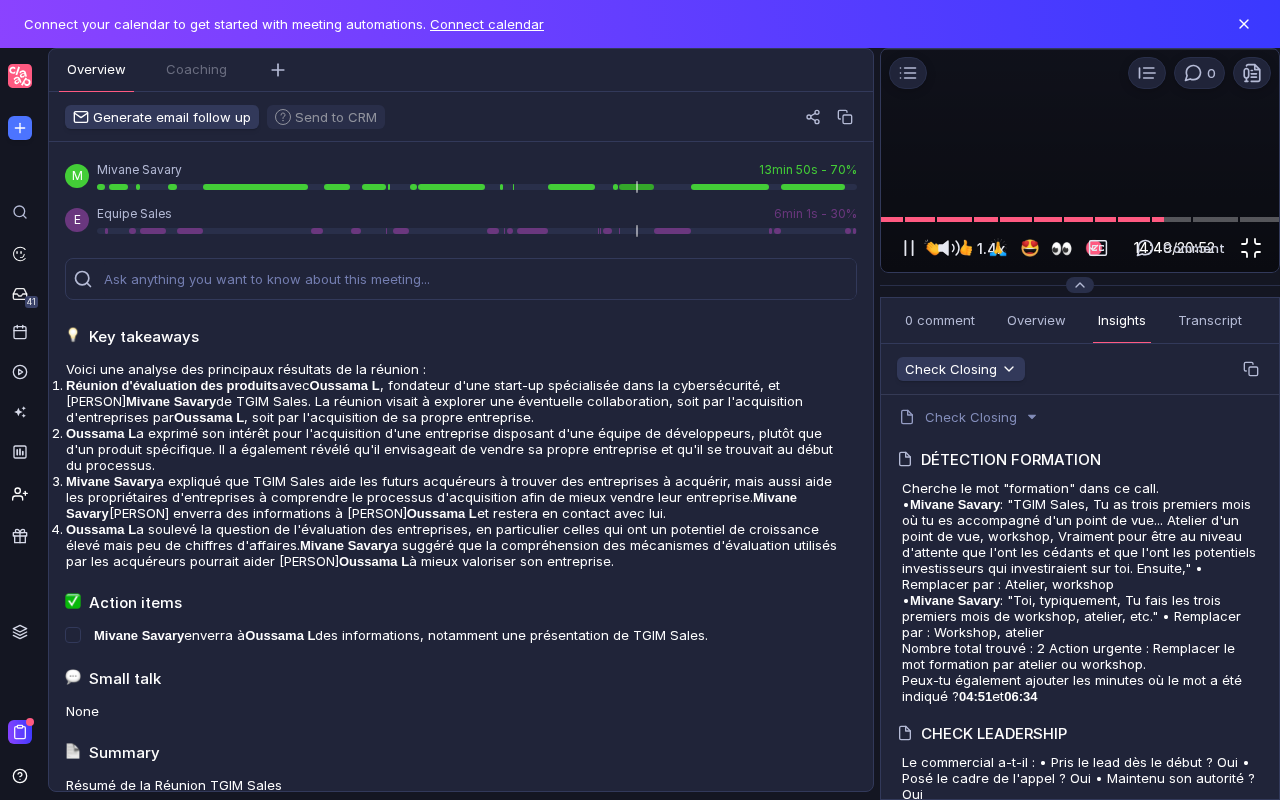 click at bounding box center (1251, 248) 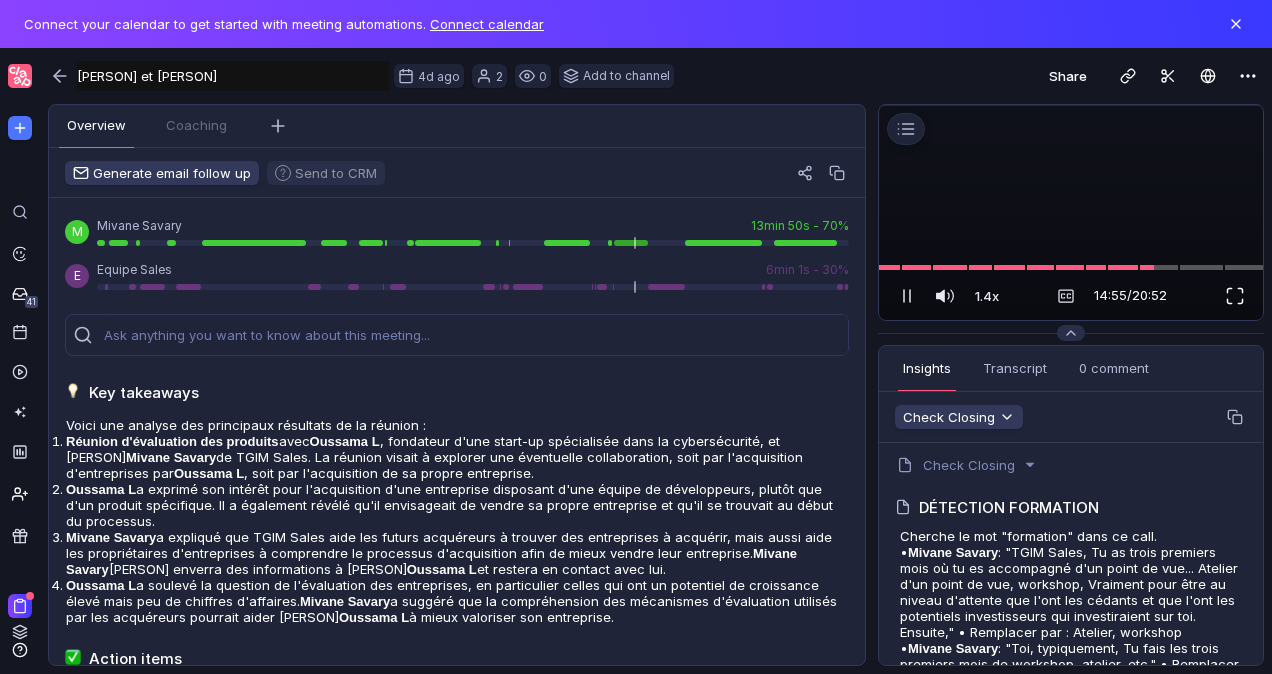 click at bounding box center (1235, 296) 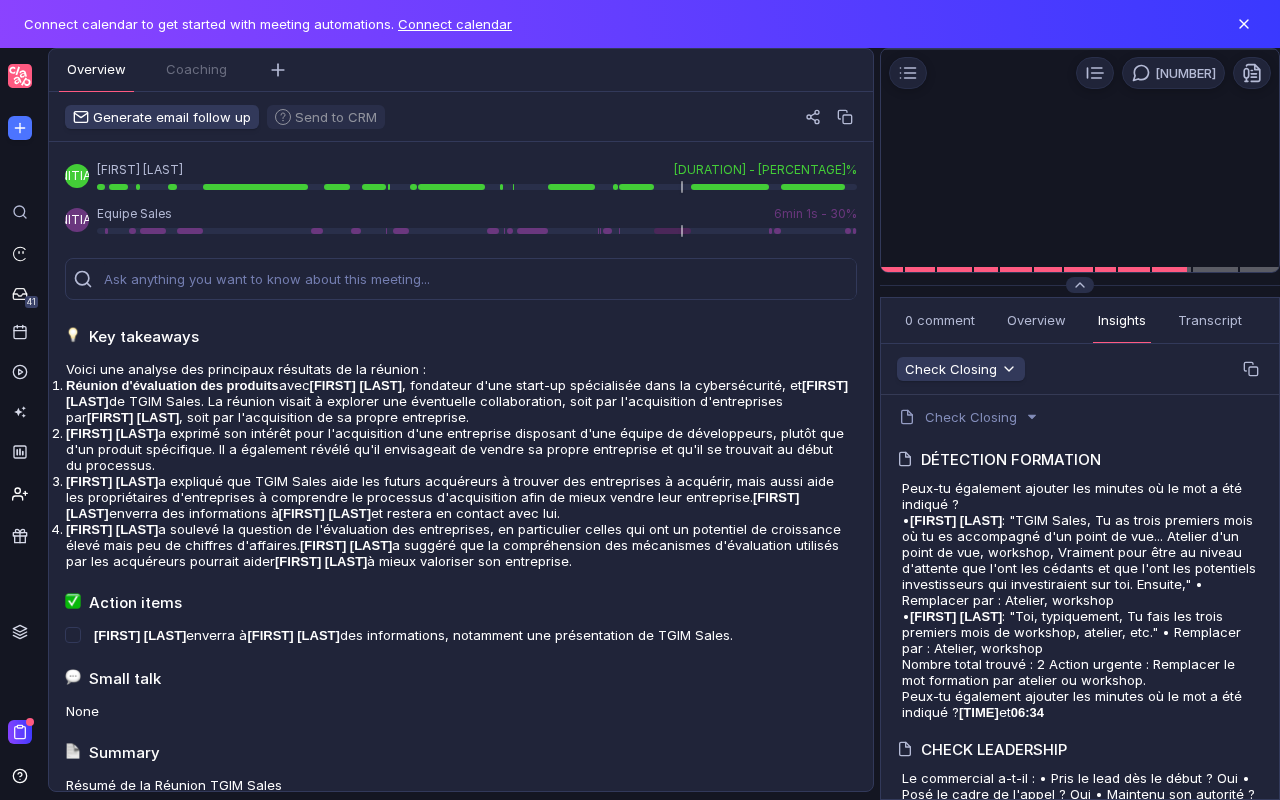 scroll, scrollTop: 0, scrollLeft: 0, axis: both 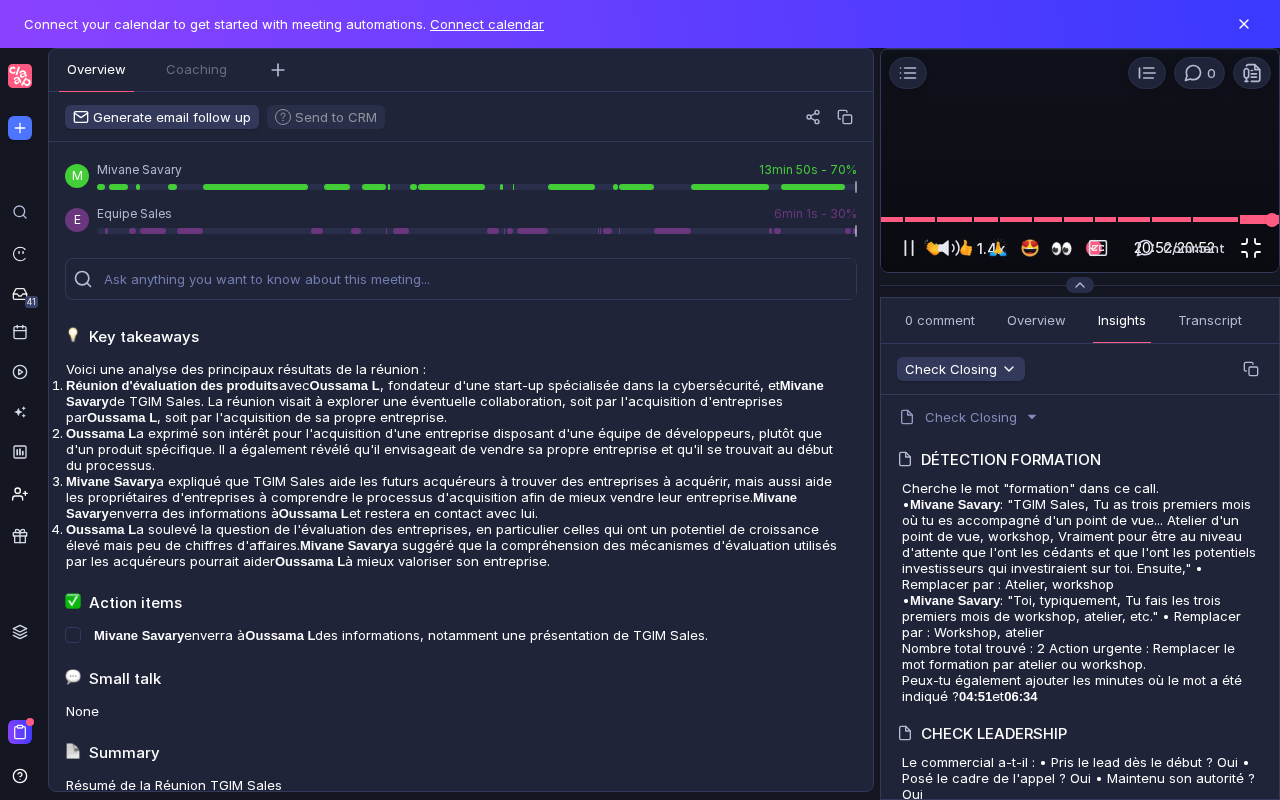 click at bounding box center (1251, 248) 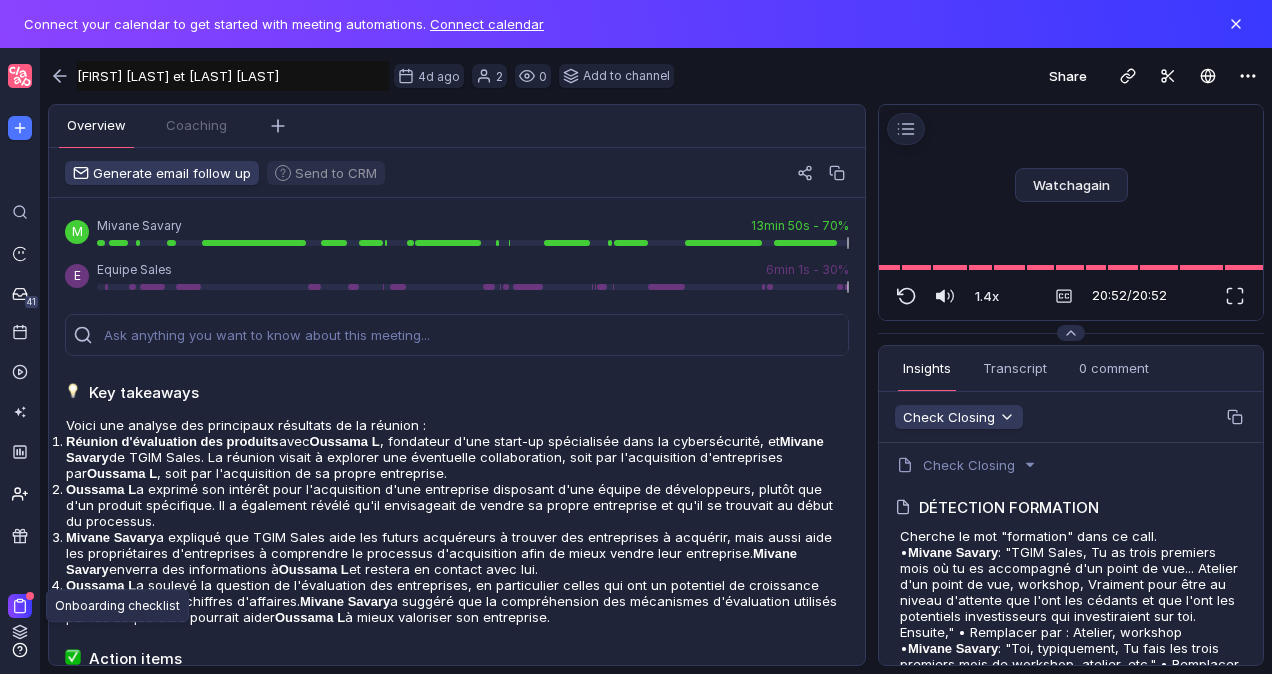 click at bounding box center (20, 76) 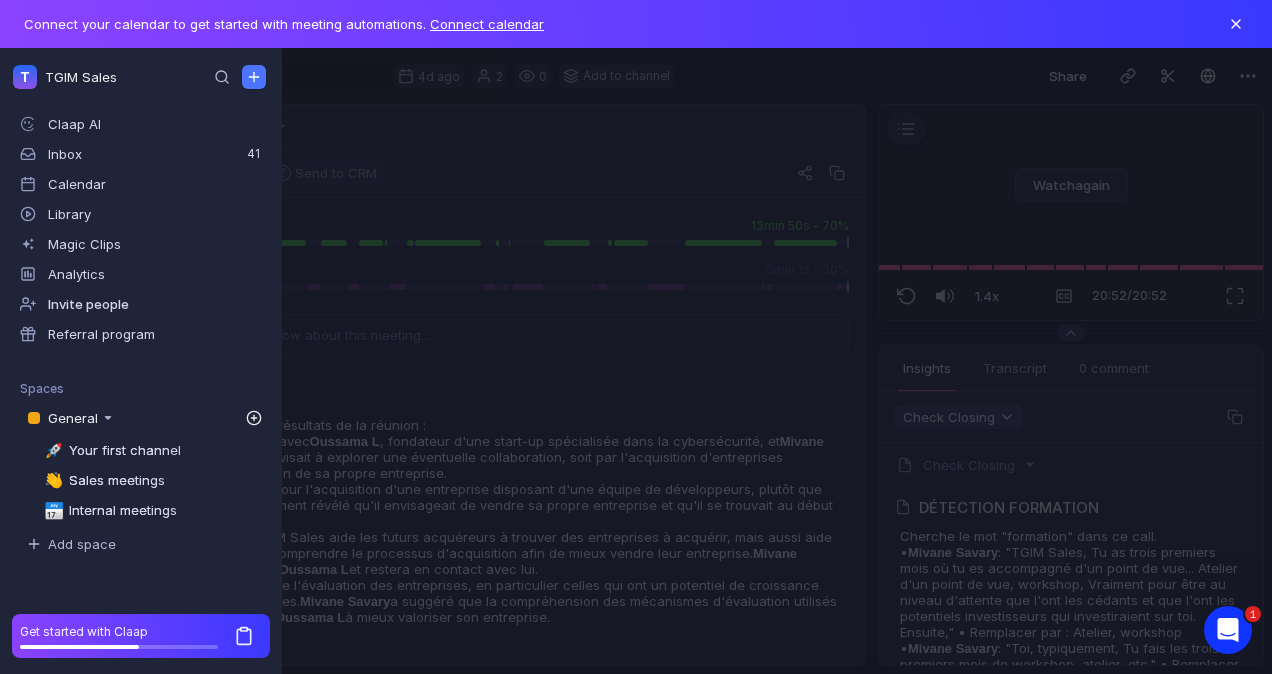 scroll, scrollTop: 0, scrollLeft: 0, axis: both 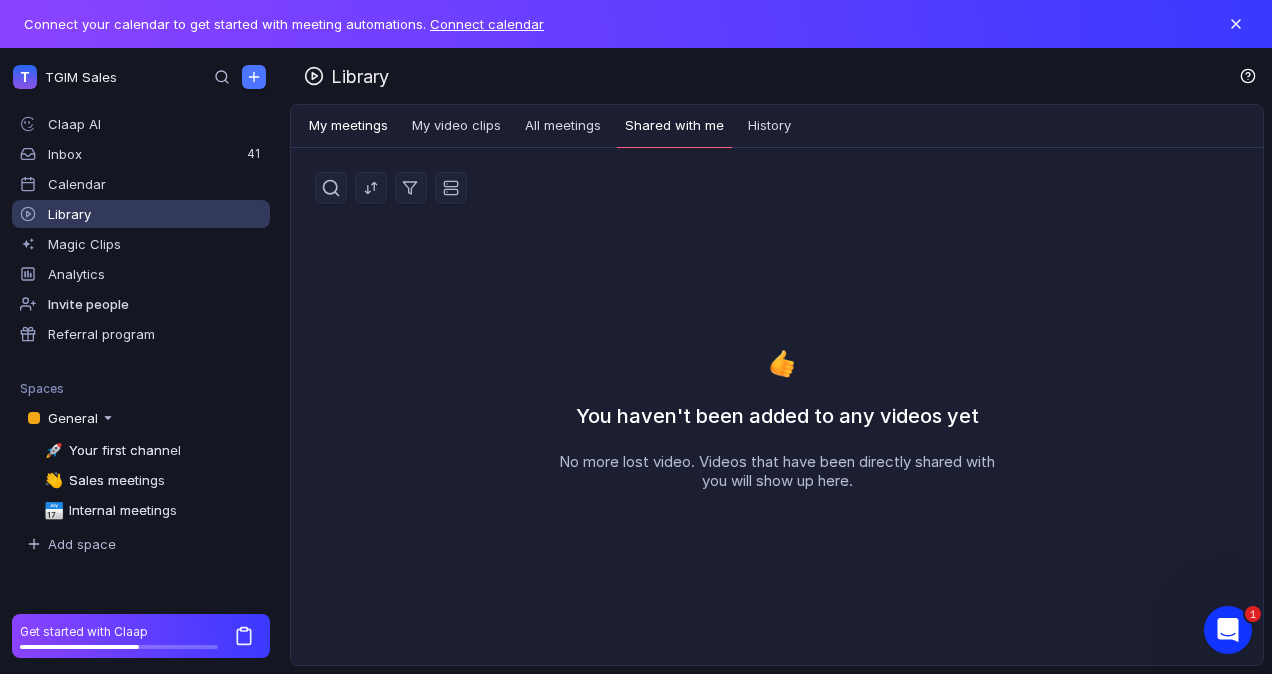 click on "My meetings" at bounding box center (348, 126) 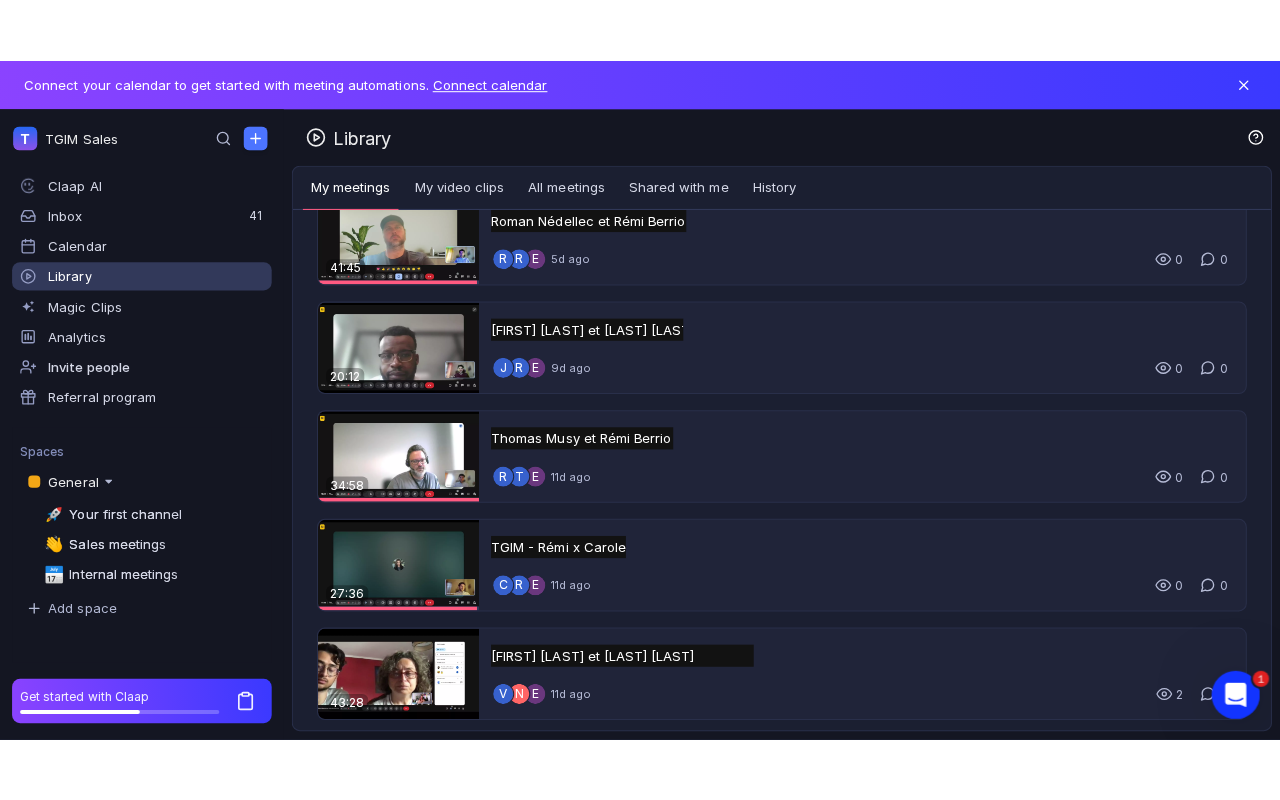 scroll, scrollTop: 1361, scrollLeft: 0, axis: vertical 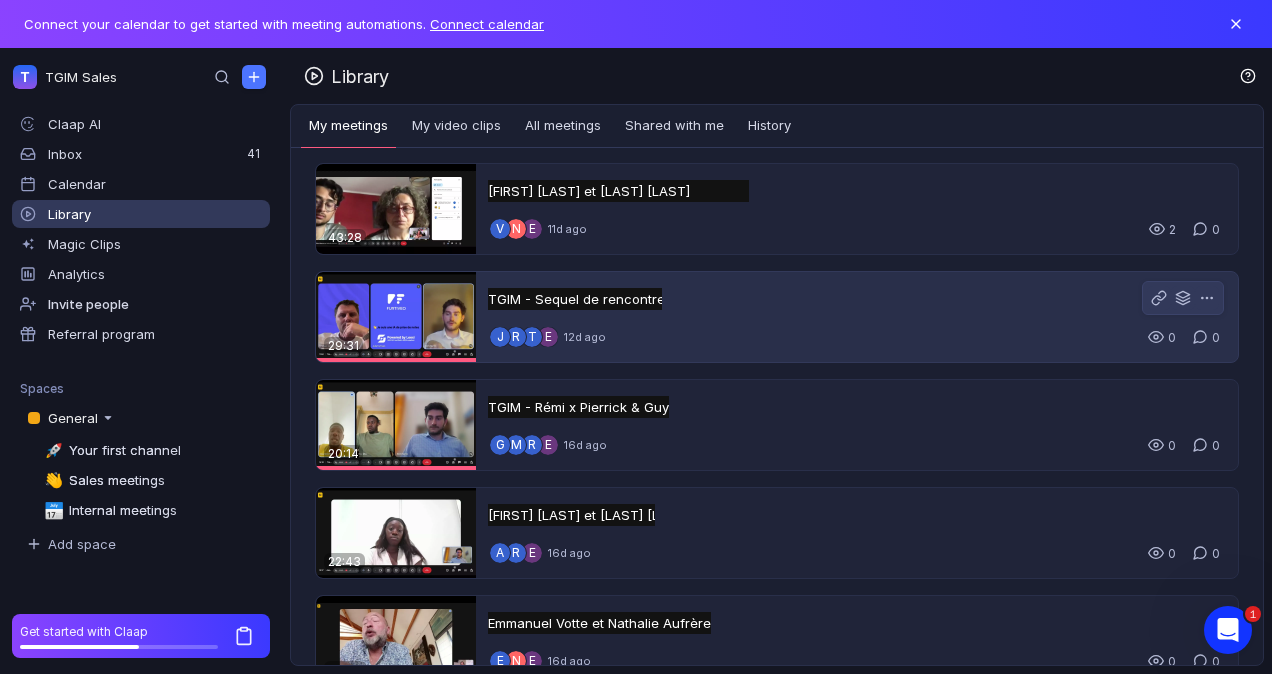 click on "TGIM - Sequel de rencontre TGIM - Sequel de rencontre Untitled" at bounding box center [855, 299] 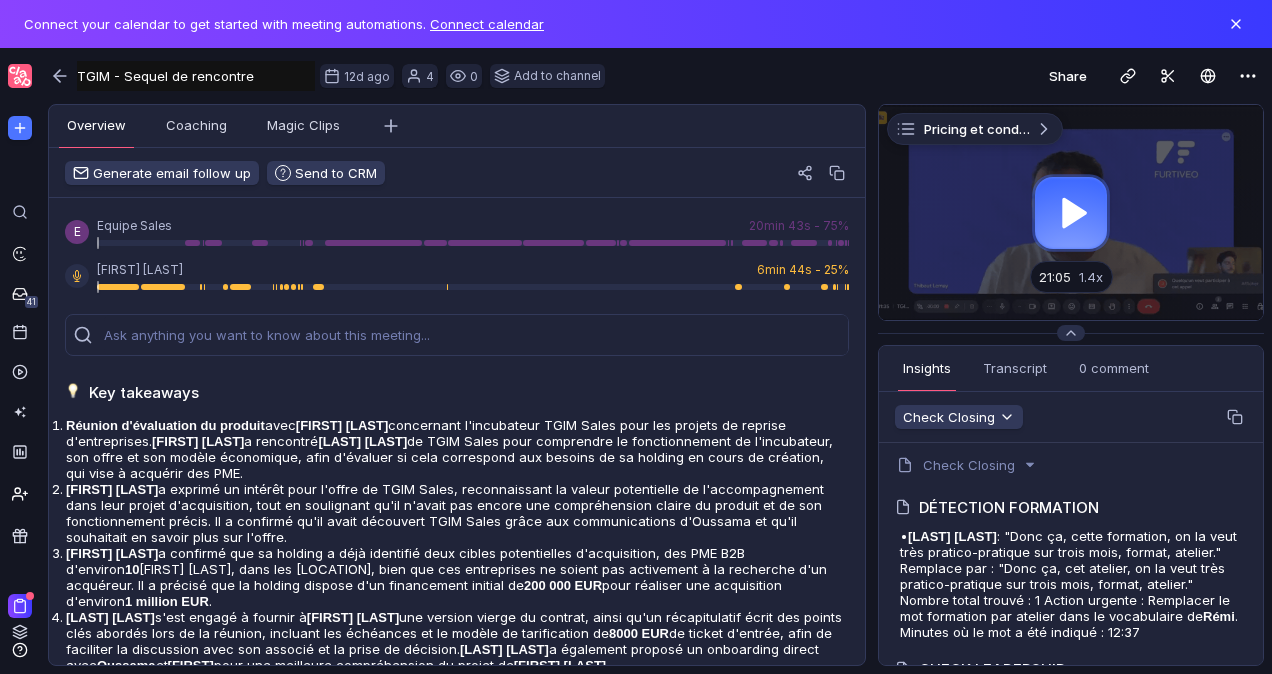 click at bounding box center [1071, 212] 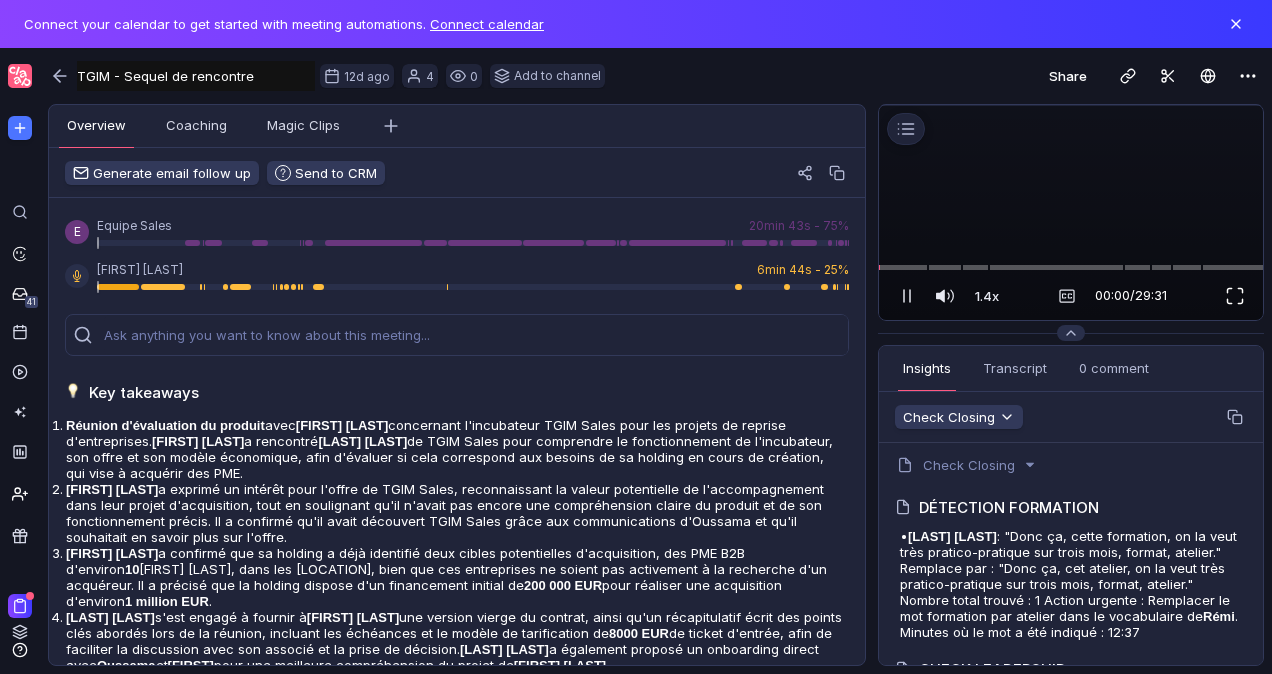 click at bounding box center [1235, 296] 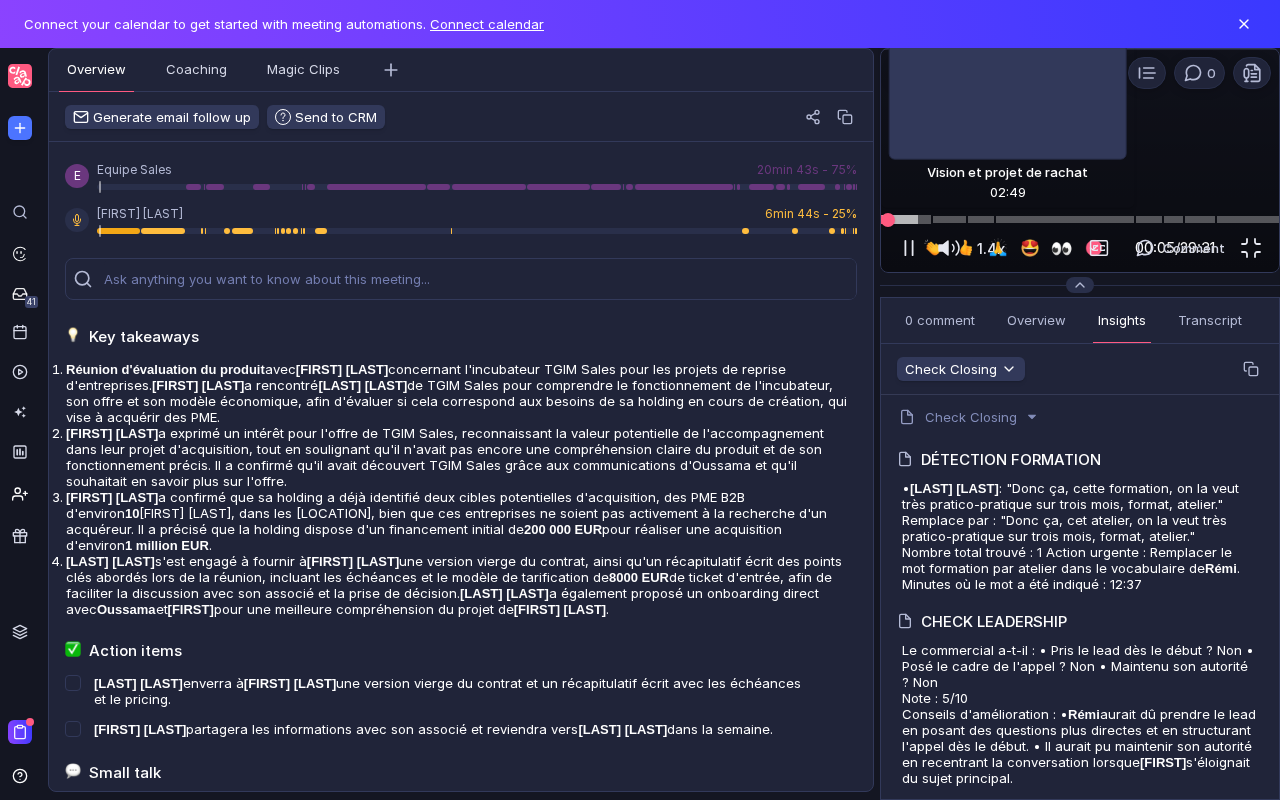 click at bounding box center [1080, 219] 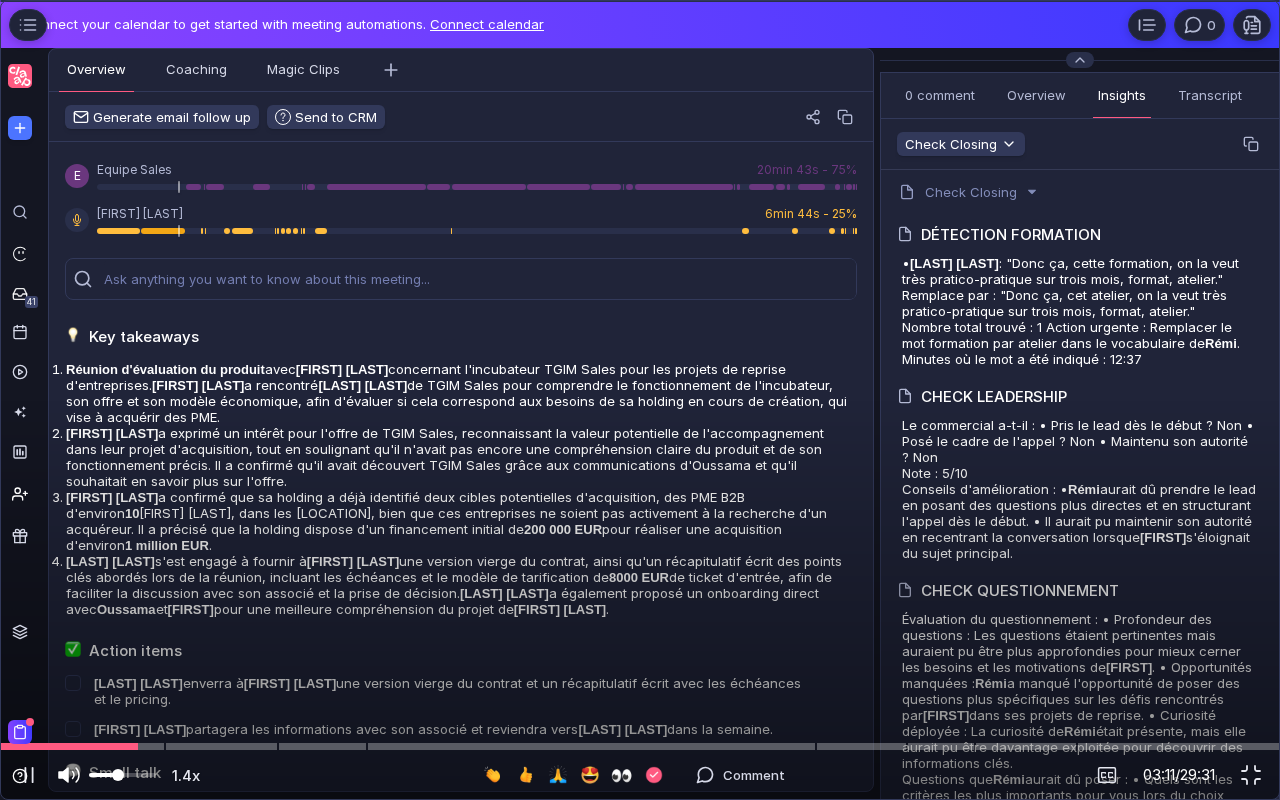 click at bounding box center (122, 775) 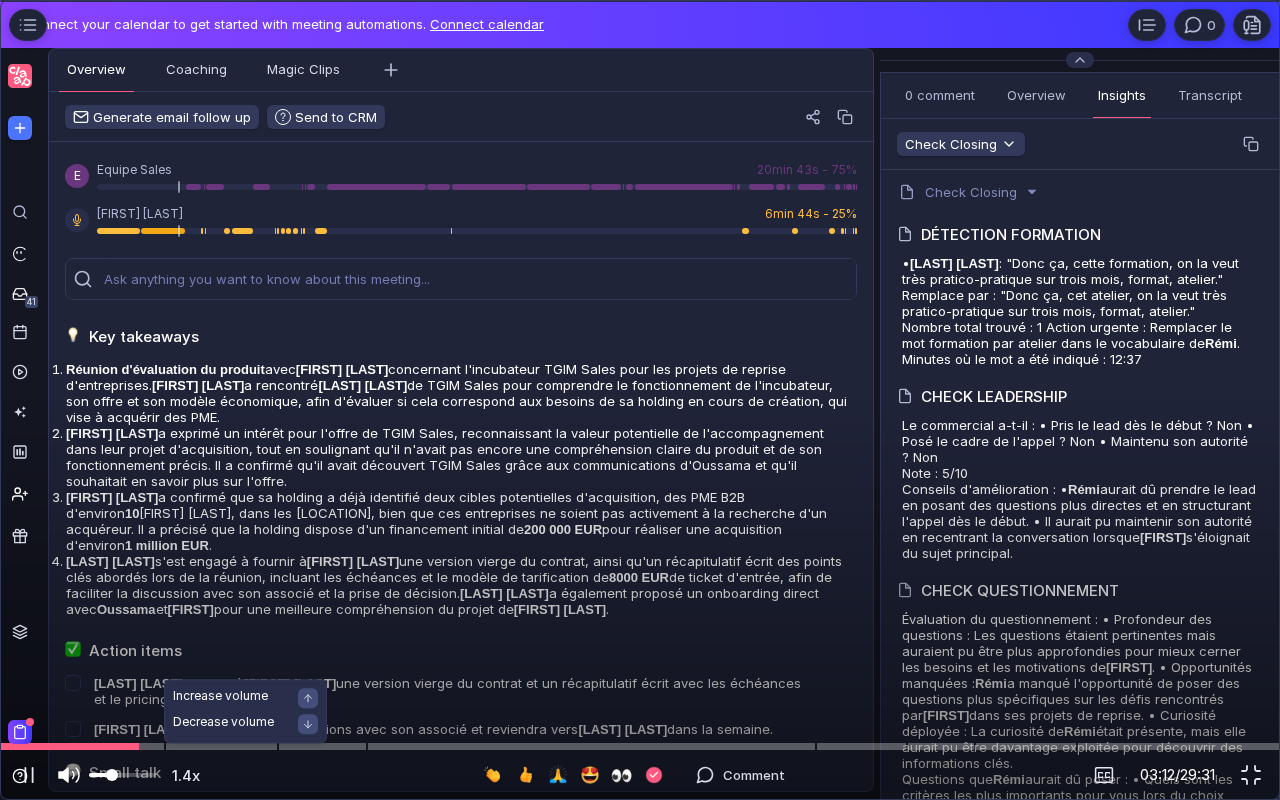 click at bounding box center (122, 775) 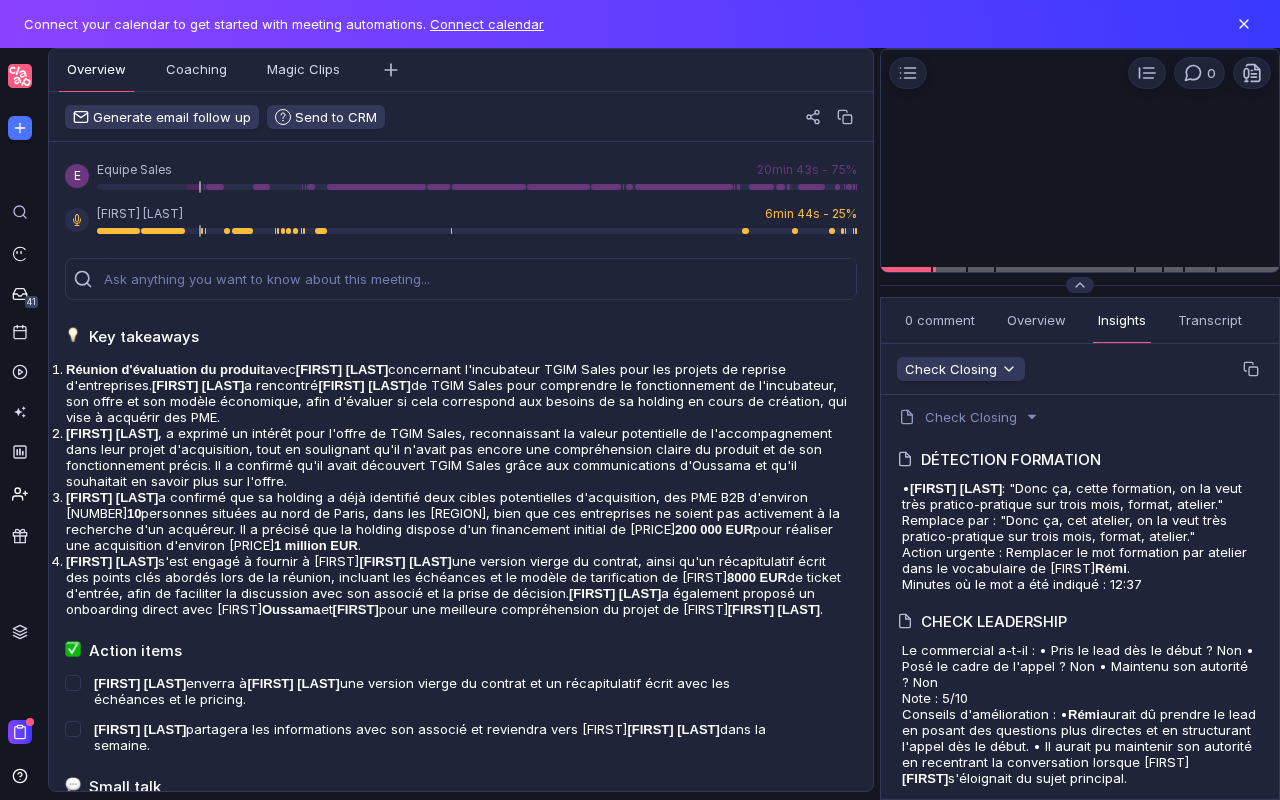 scroll, scrollTop: 0, scrollLeft: 0, axis: both 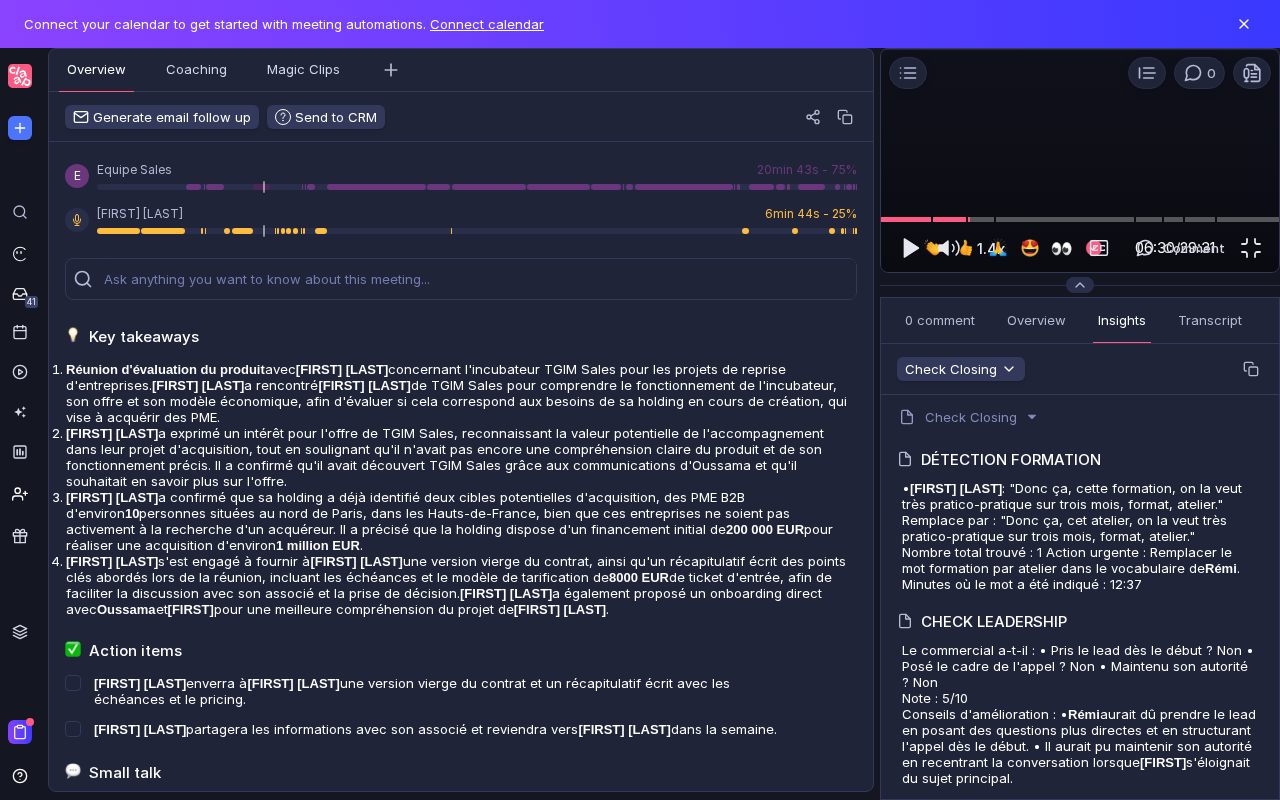 click at bounding box center (1520, 89) 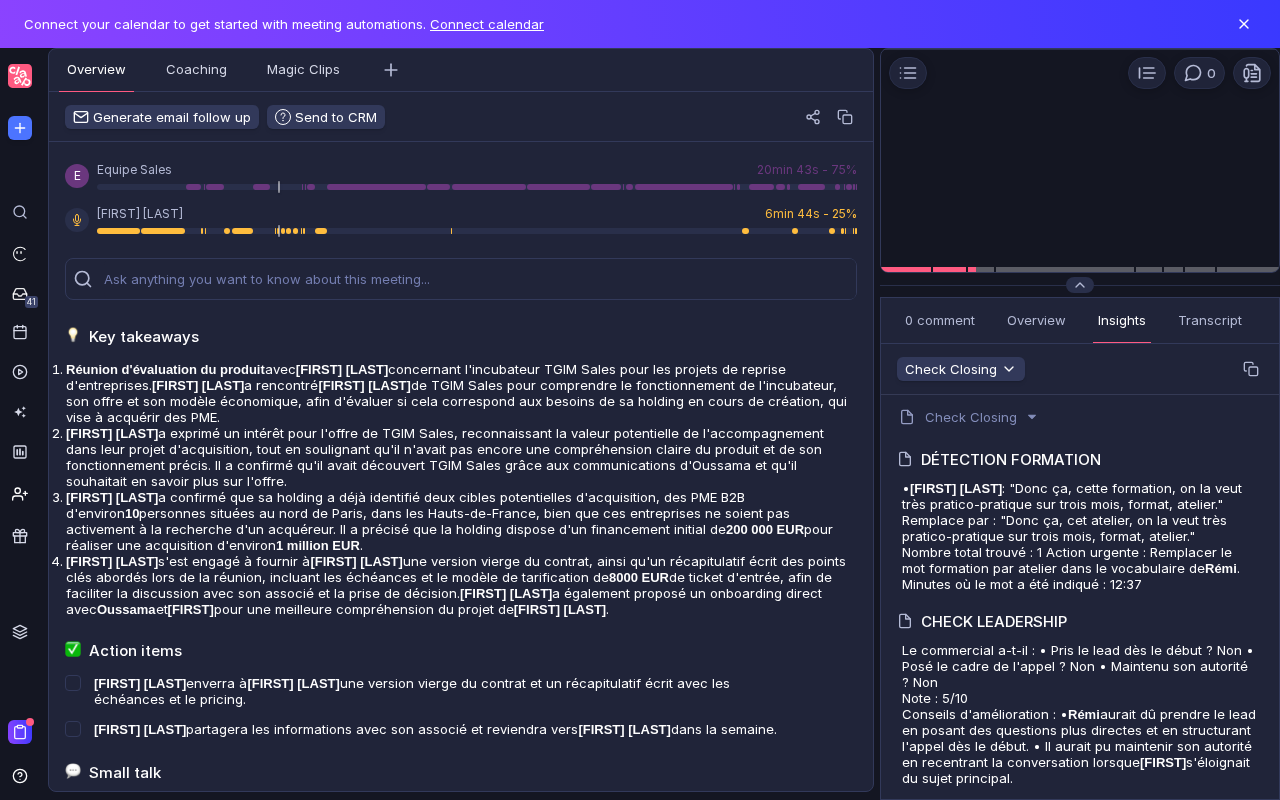 scroll, scrollTop: 0, scrollLeft: 0, axis: both 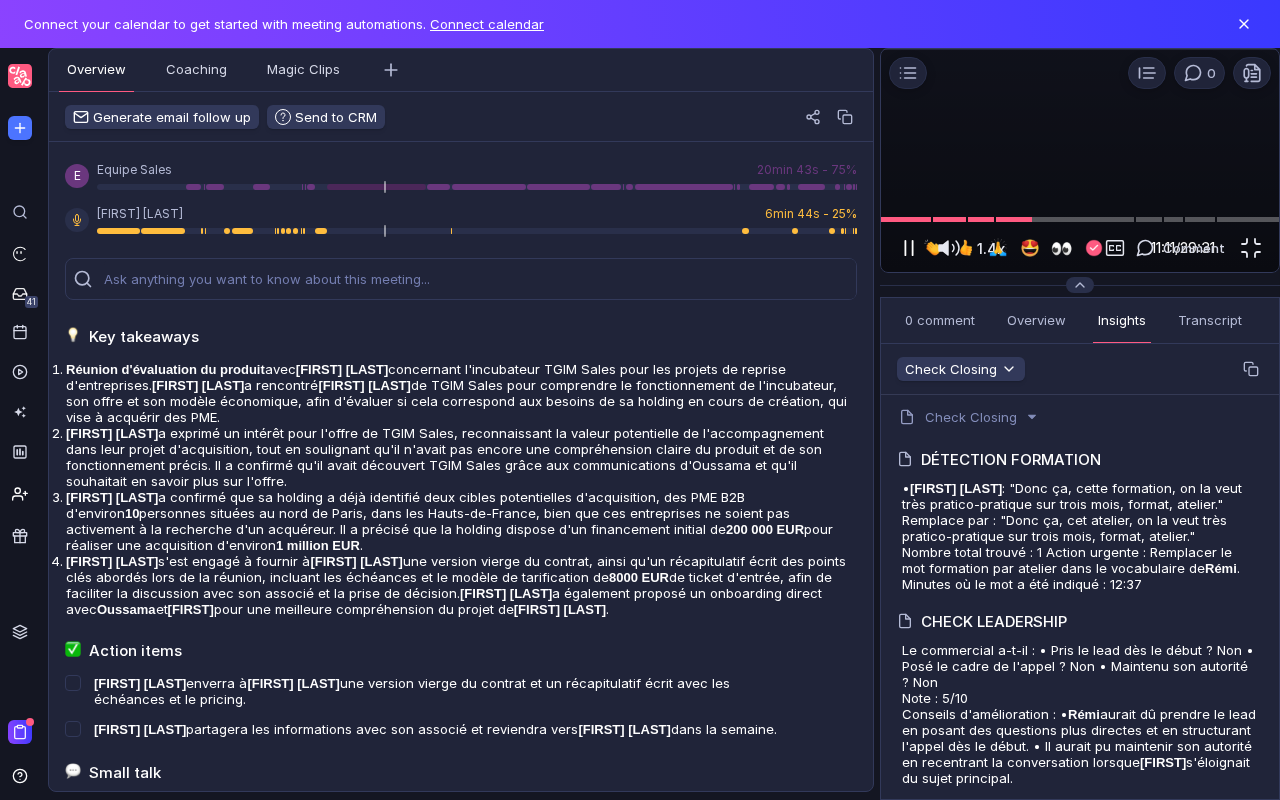 click at bounding box center [909, 248] 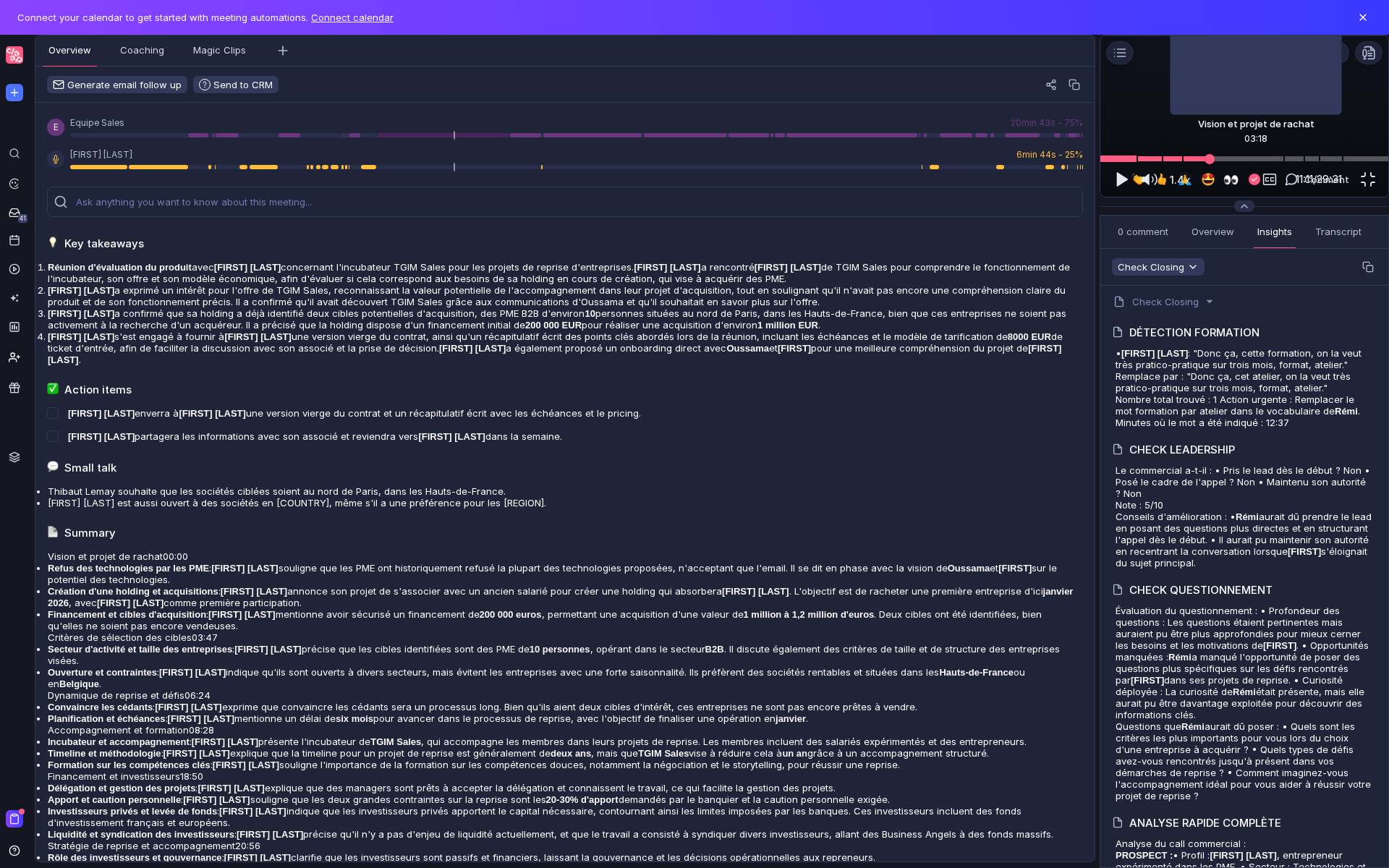 drag, startPoint x: 162, startPoint y: 807, endPoint x: 156, endPoint y: 836, distance: 29.614186 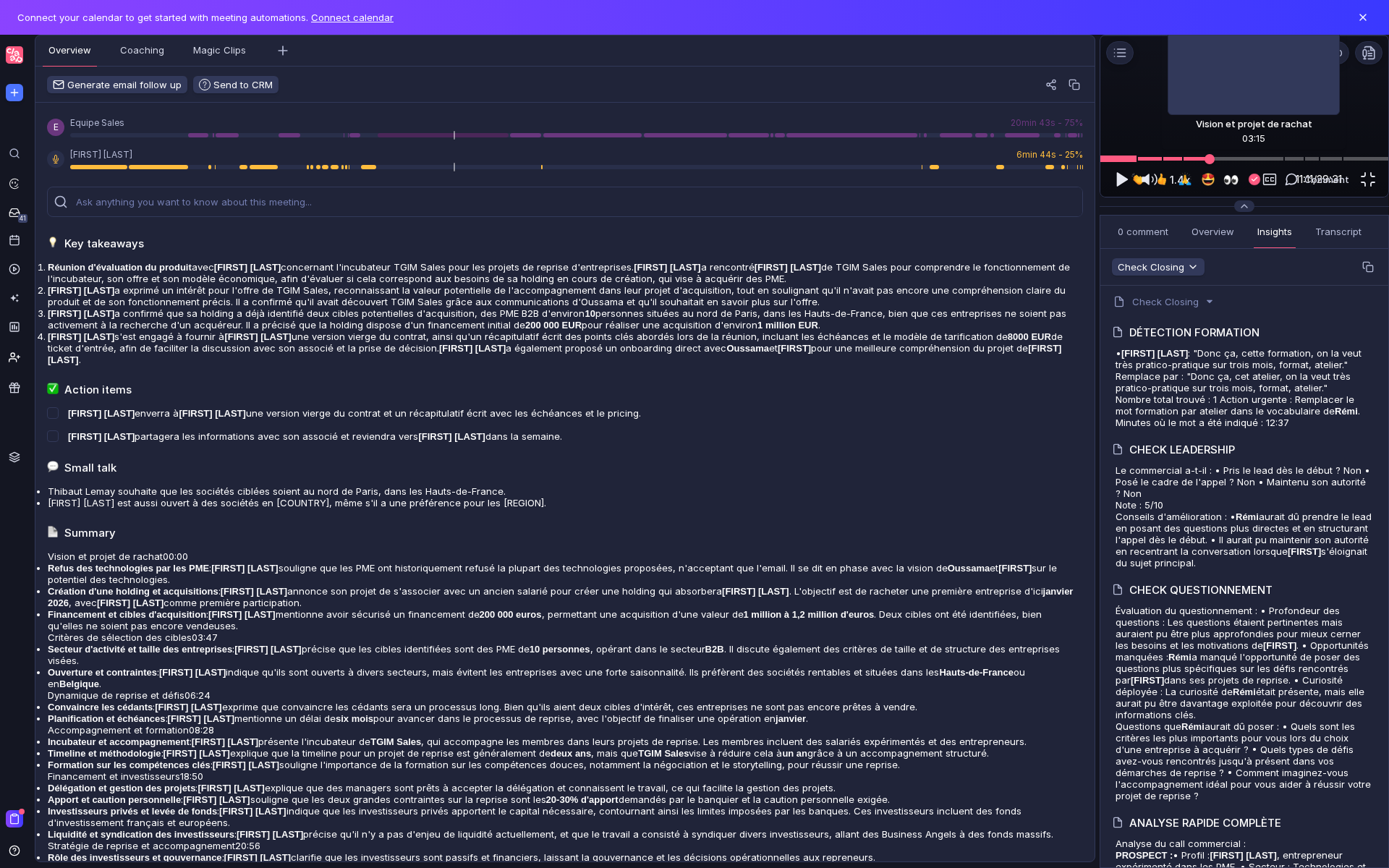 drag, startPoint x: 156, startPoint y: 836, endPoint x: 165, endPoint y: 846, distance: 13.453624 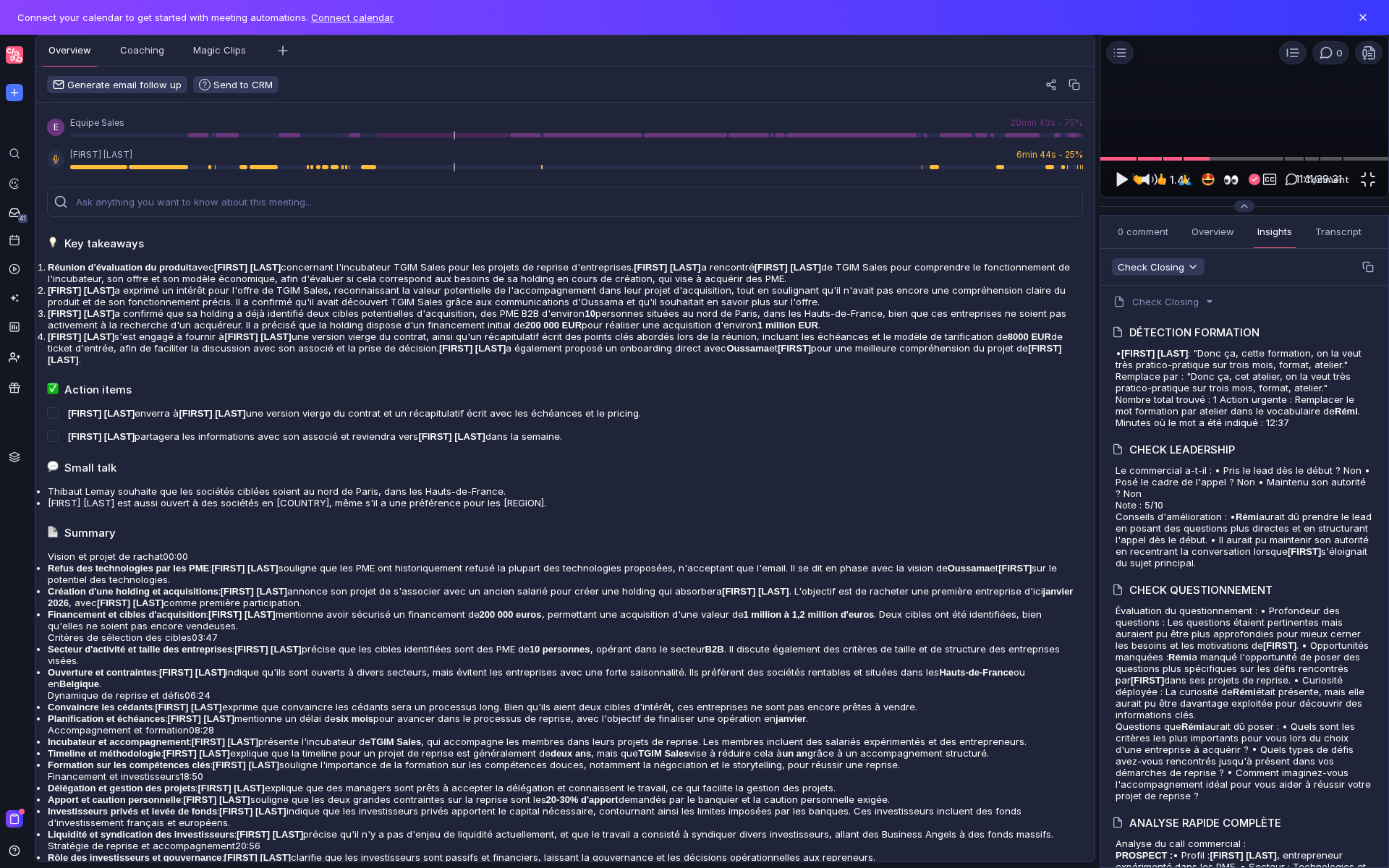 scroll, scrollTop: 0, scrollLeft: 0, axis: both 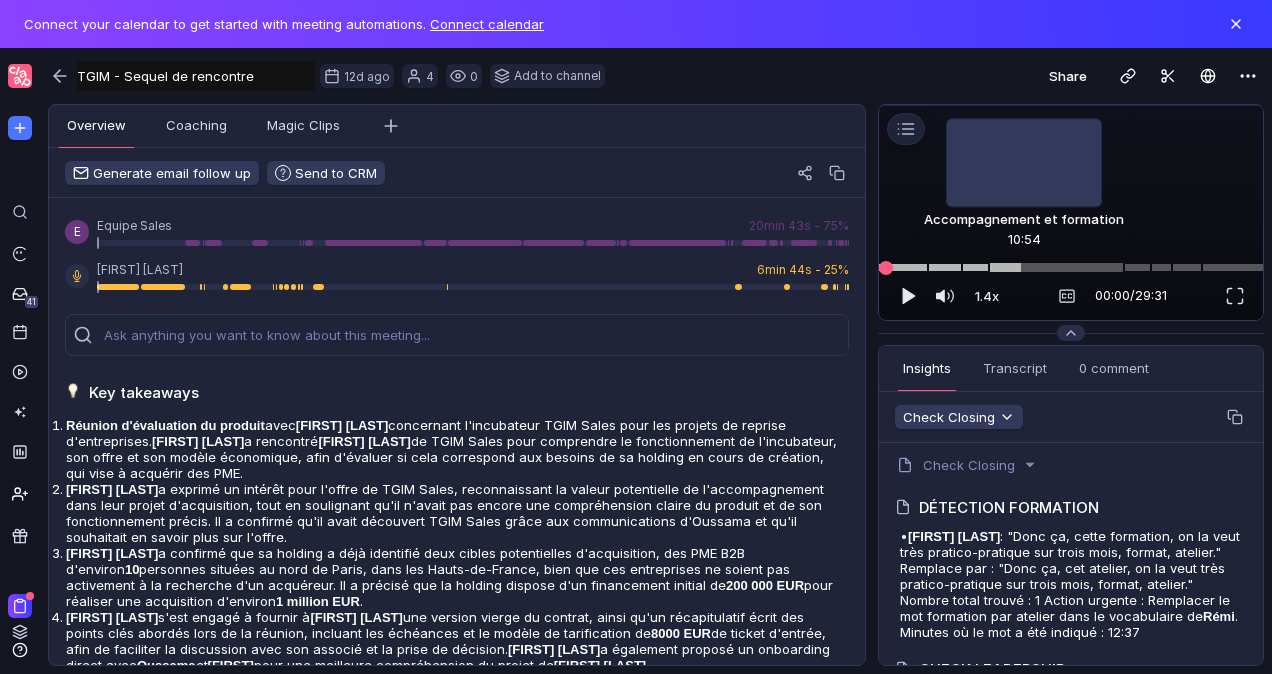 click at bounding box center (1071, 267) 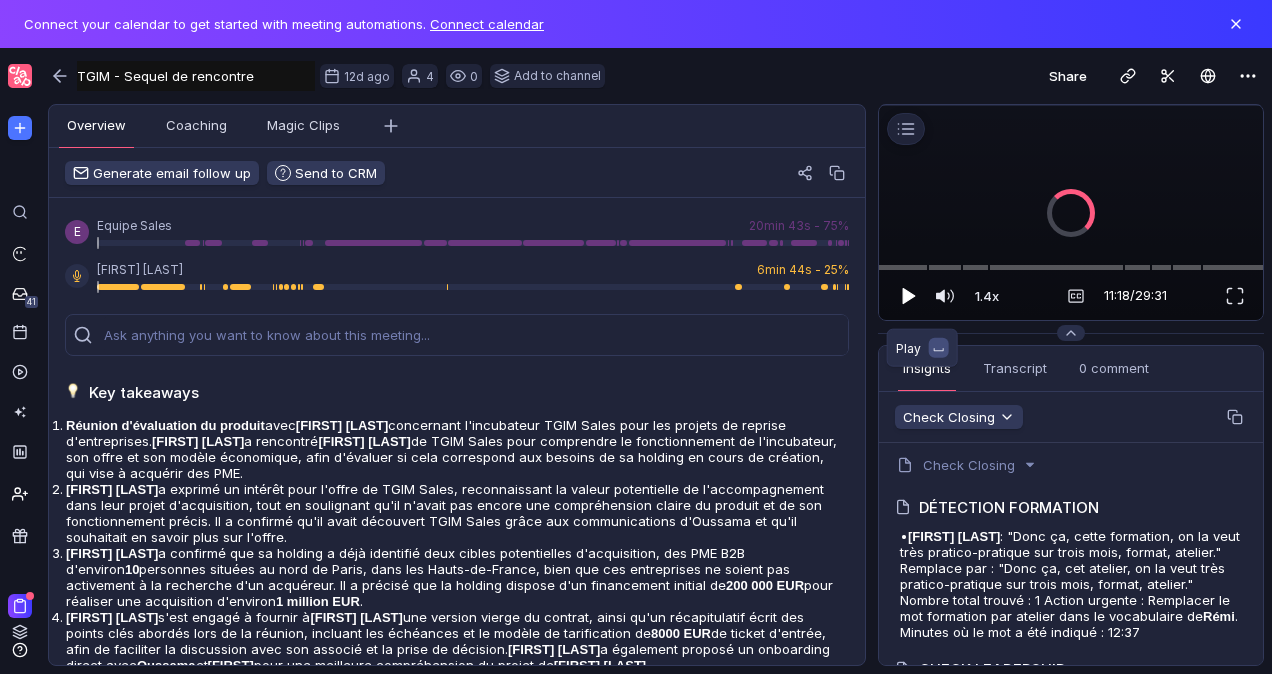 click at bounding box center (909, 296) 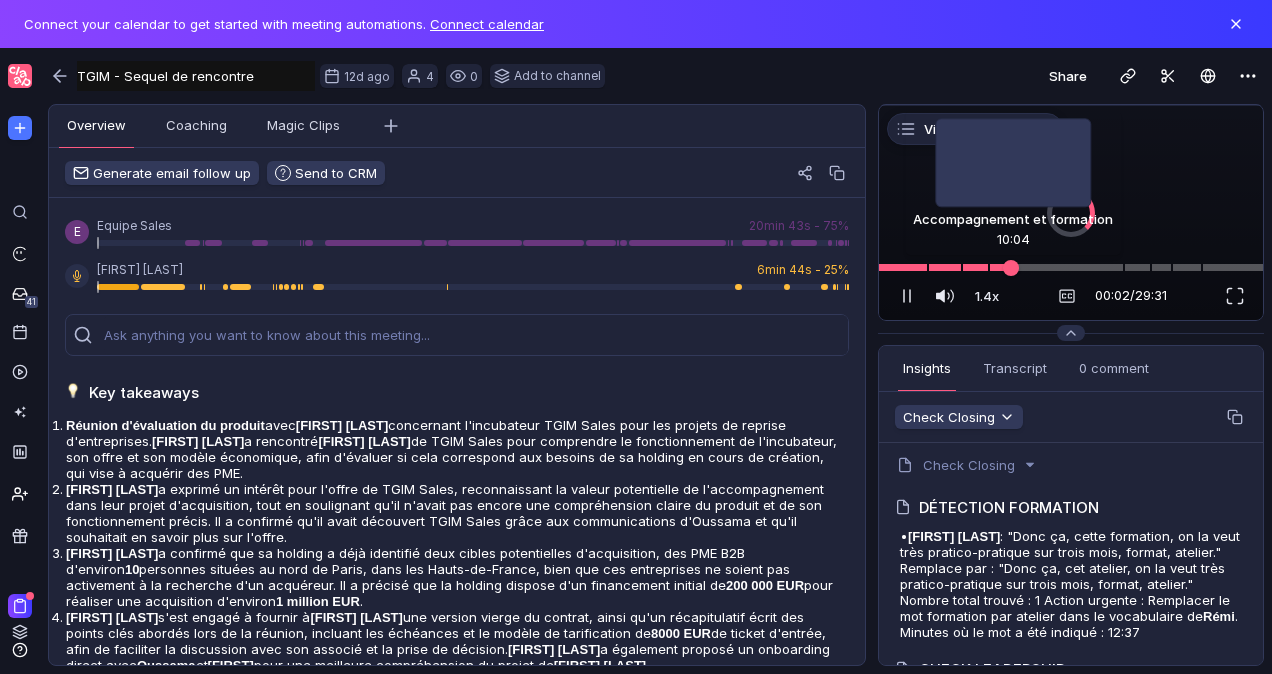 click at bounding box center [1071, 267] 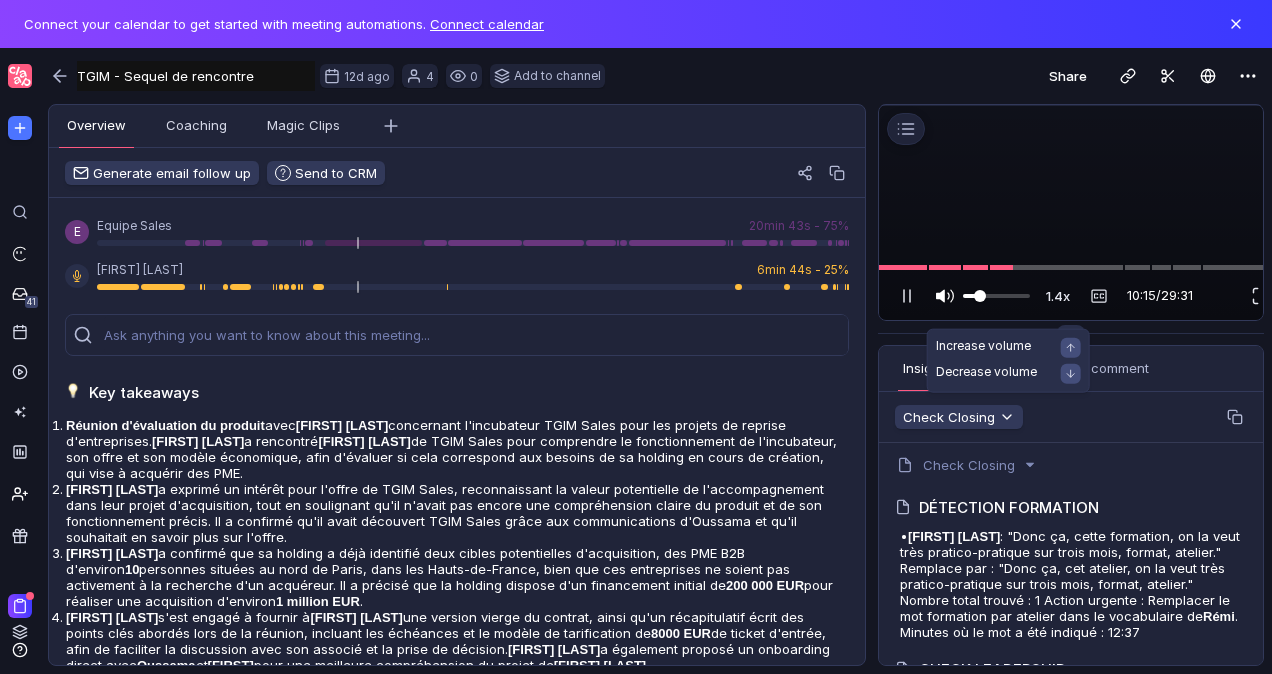 click at bounding box center [982, 296] 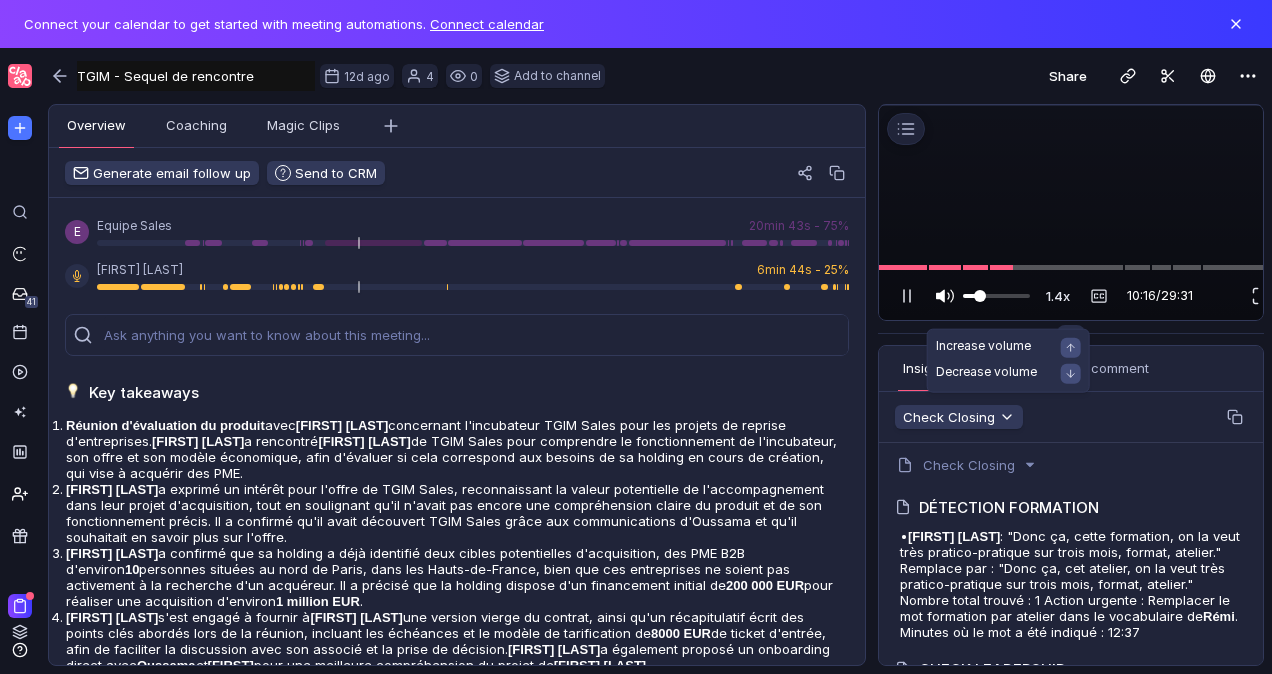 click at bounding box center (996, 296) 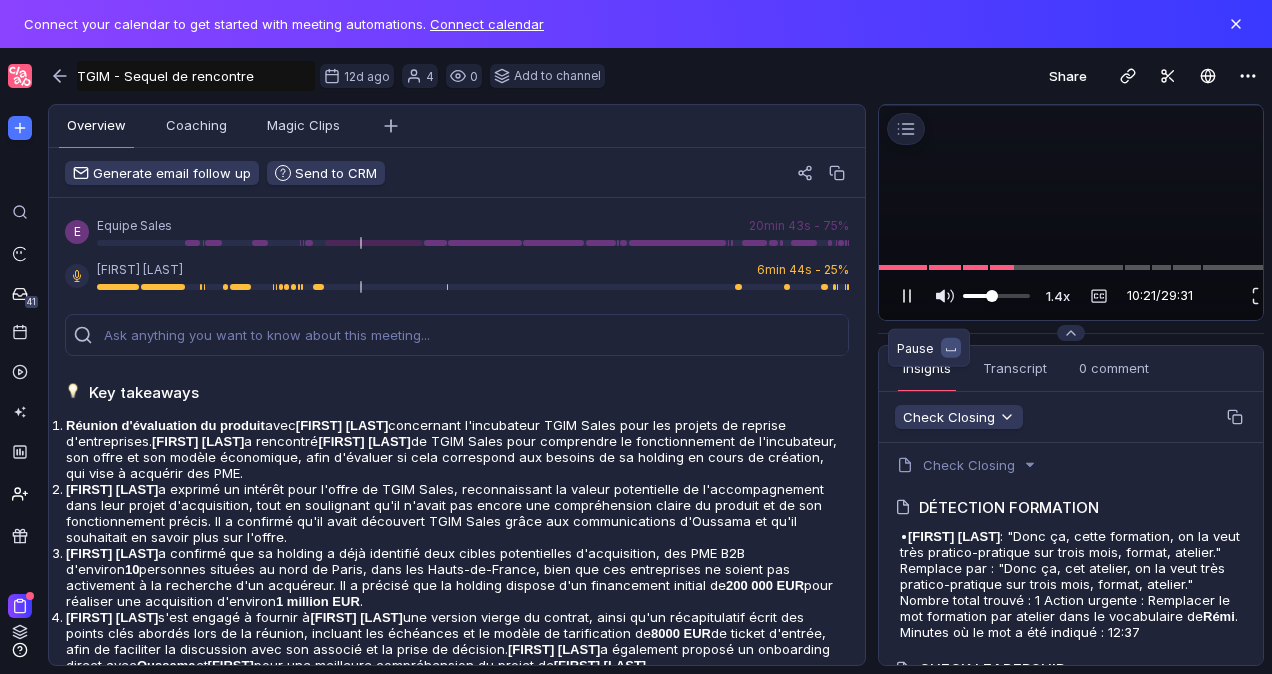 click at bounding box center (907, 296) 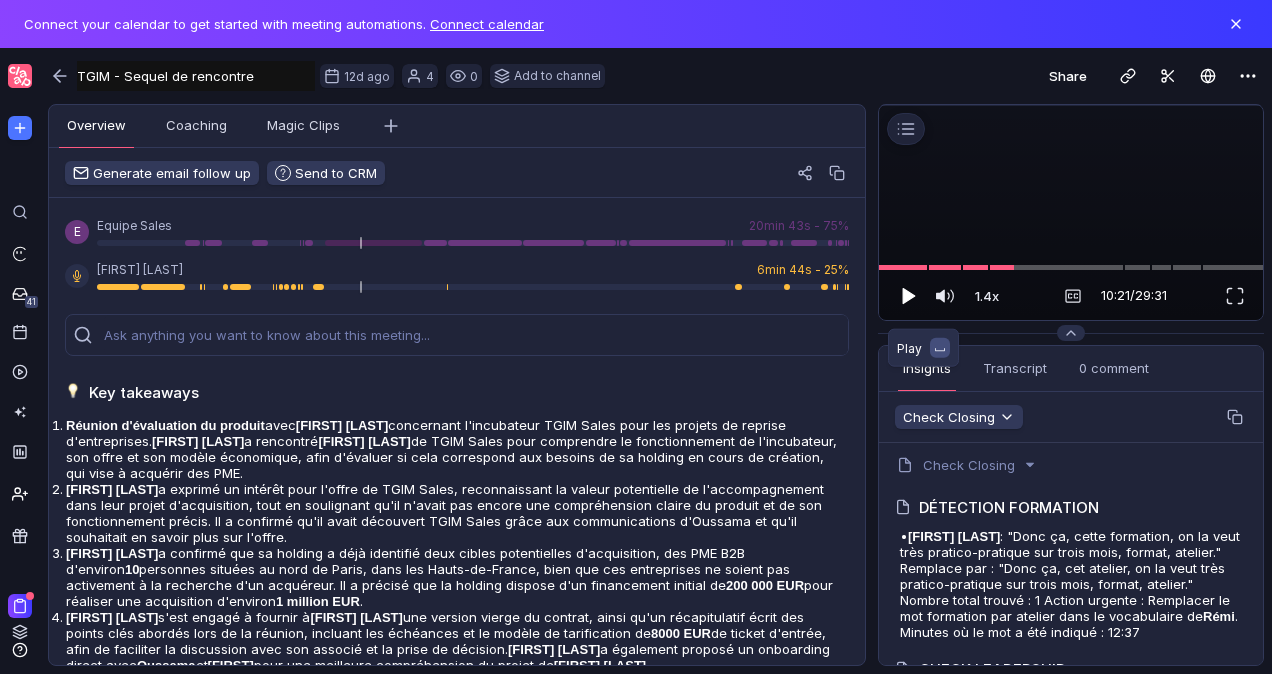 click at bounding box center (909, 296) 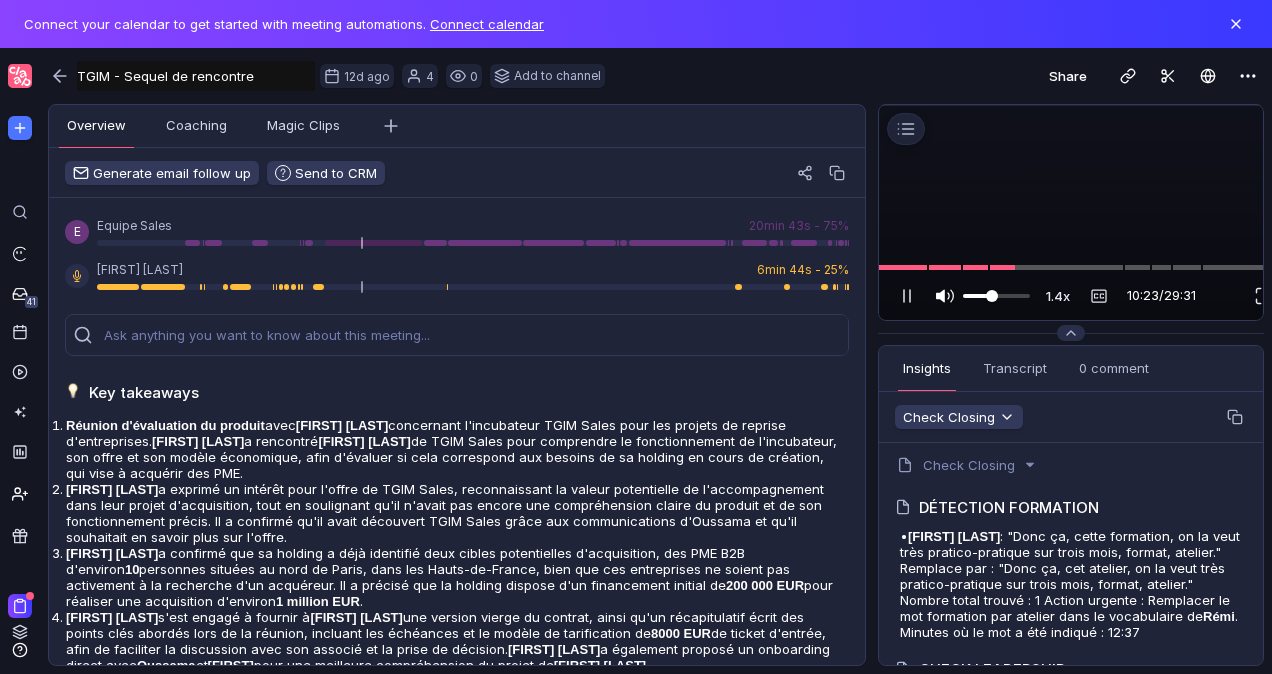 click at bounding box center [992, 296] 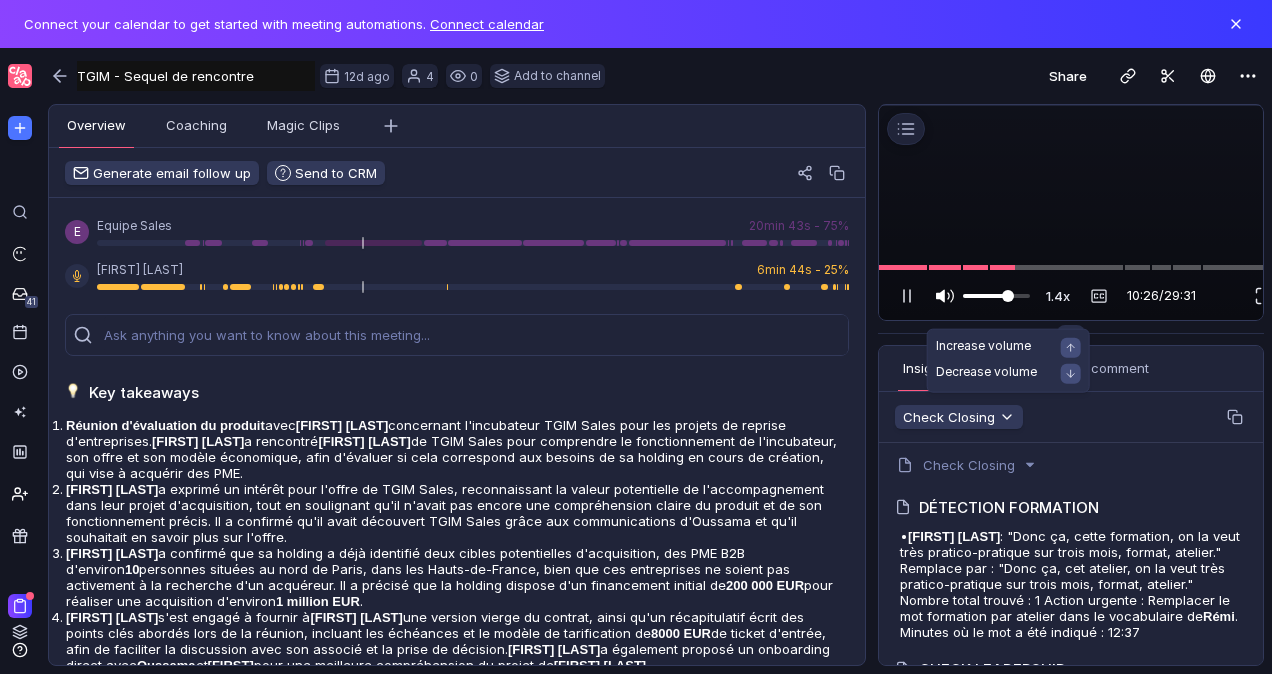 click at bounding box center (996, 296) 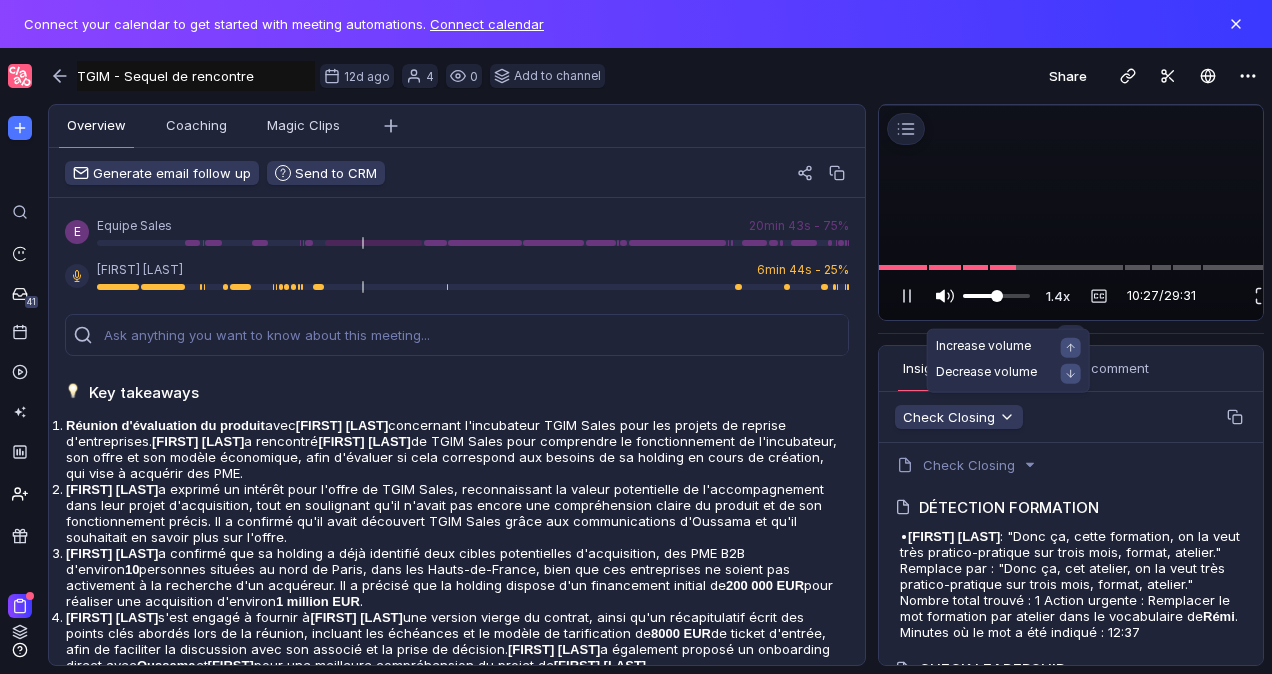 click at bounding box center [997, 296] 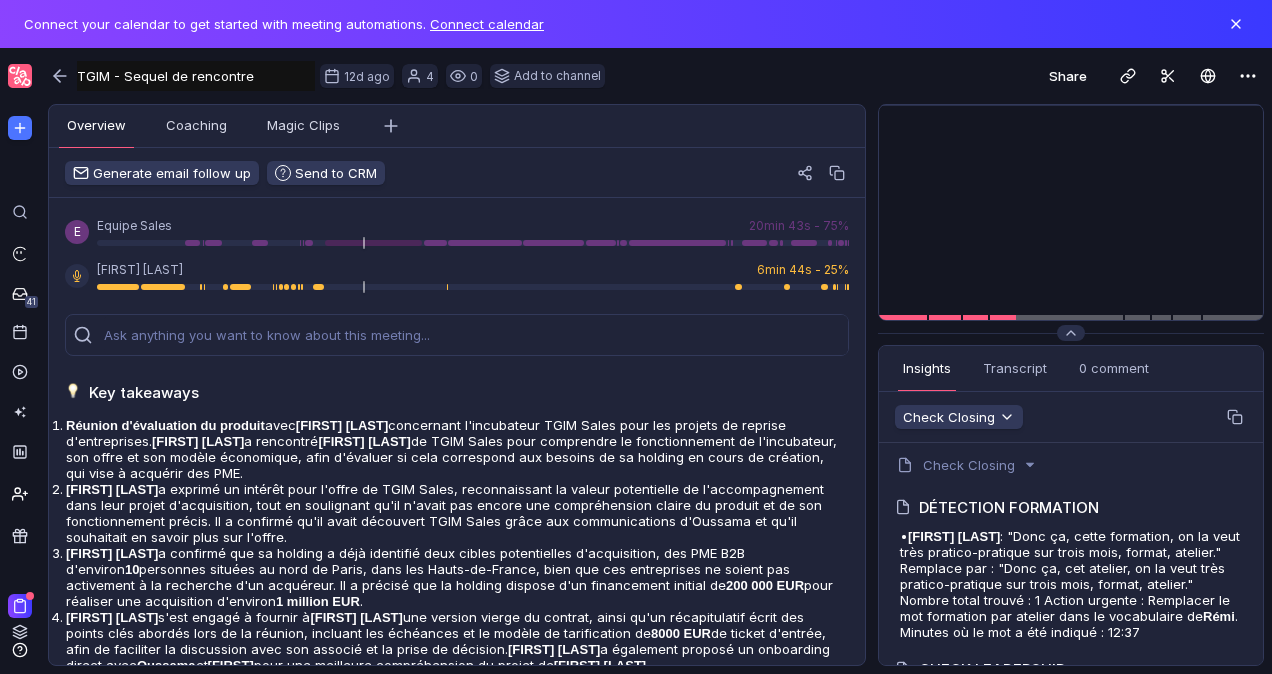 click on "E Equipe Sales 20min 43s - 75% Thibaut Lemay 6min 44s - 25% Key takeaways Réunion d'évaluation du produit  avec  Thibaut Lemay  concernant l'incubateur TGIM Sales pour les projets de reprise d'entreprises.  Thibaut Lemay  a rencontré  Rémi Berrio  de TGIM Sales pour comprendre le fonctionnement de l'incubateur, son offre et son modèle économique, afin d'évaluer si cela correspond aux besoins de sa holding en cours de création, qui vise à acquérir des PME. Thibaut Lemay  a exprimé un intérêt pour l'offre de TGIM Sales, reconnaissant la valeur potentielle de l'accompagnement dans leur projet d'acquisition, tout en soulignant qu'il n'avait pas encore une compréhension claire du produit et de son fonctionnement précis. Il a confirmé qu'il avait découvert TGIM Sales grâce aux communications d'Oussama et qu'il souhaitait en savoir plus sur l'offre. Thibaut Lemay  a confirmé que sa holding a déjà identifié deux cibles potentielles d'acquisition, des PME B2B d'environ  10 200 000 EUR . 8000 EUR" at bounding box center (457, 1055) 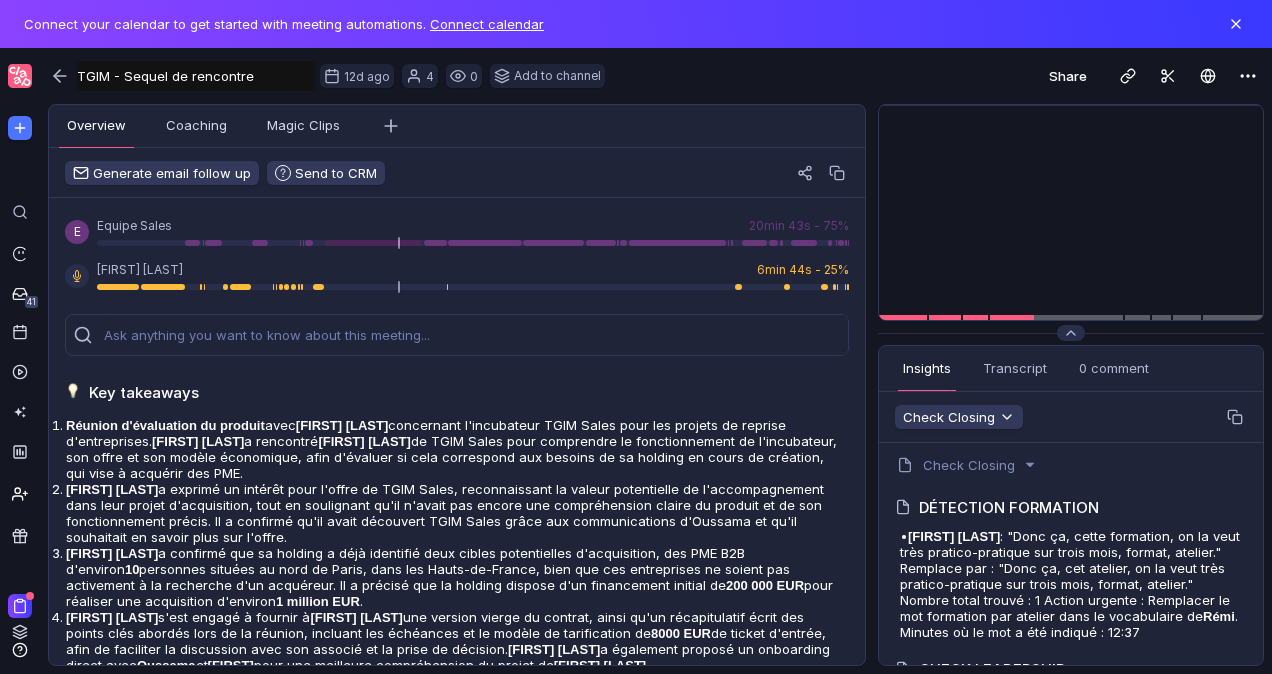 scroll, scrollTop: 0, scrollLeft: 0, axis: both 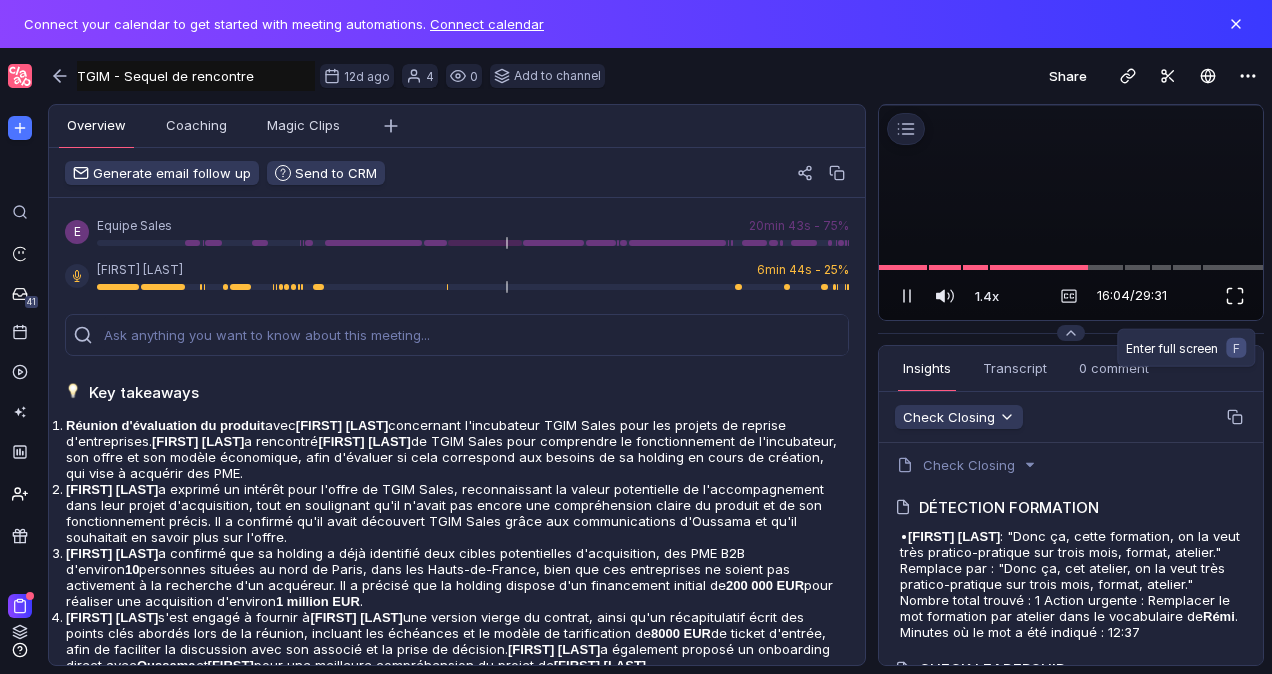 click at bounding box center (1235, 296) 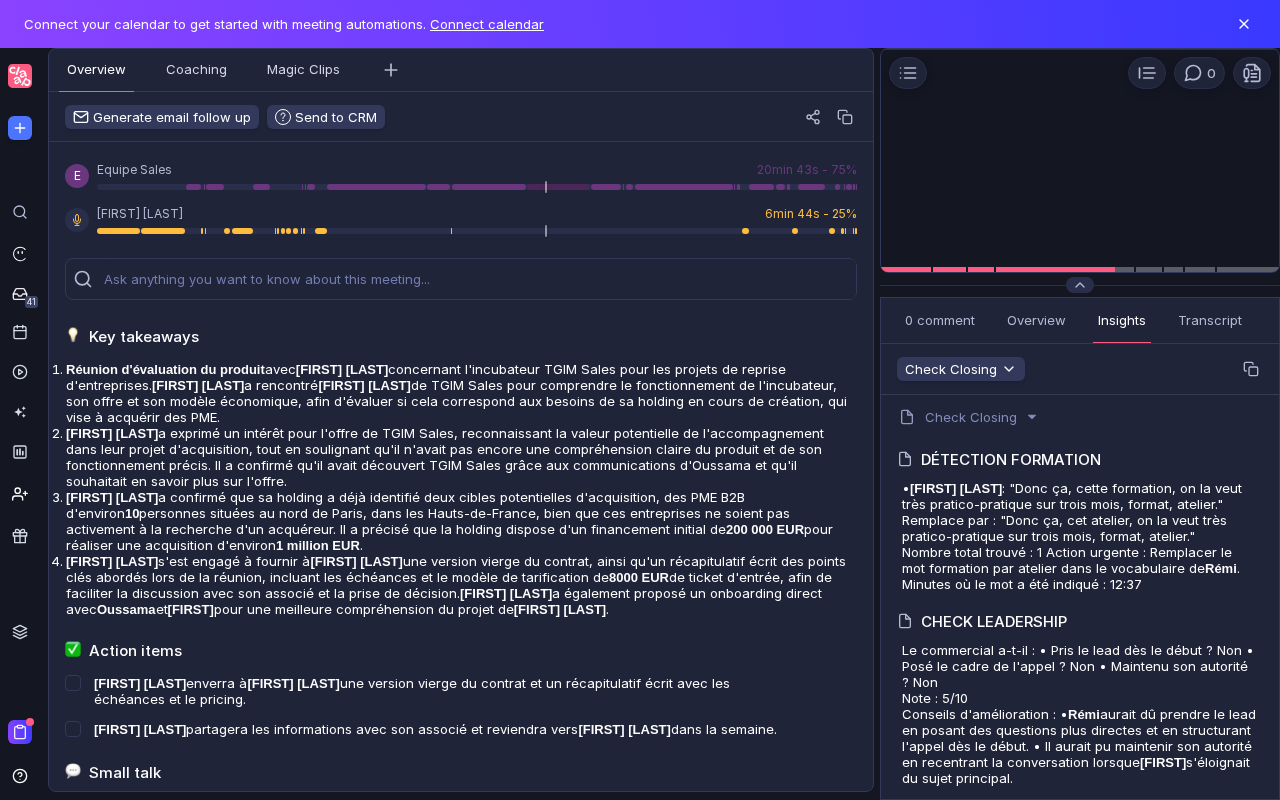 scroll, scrollTop: 0, scrollLeft: 0, axis: both 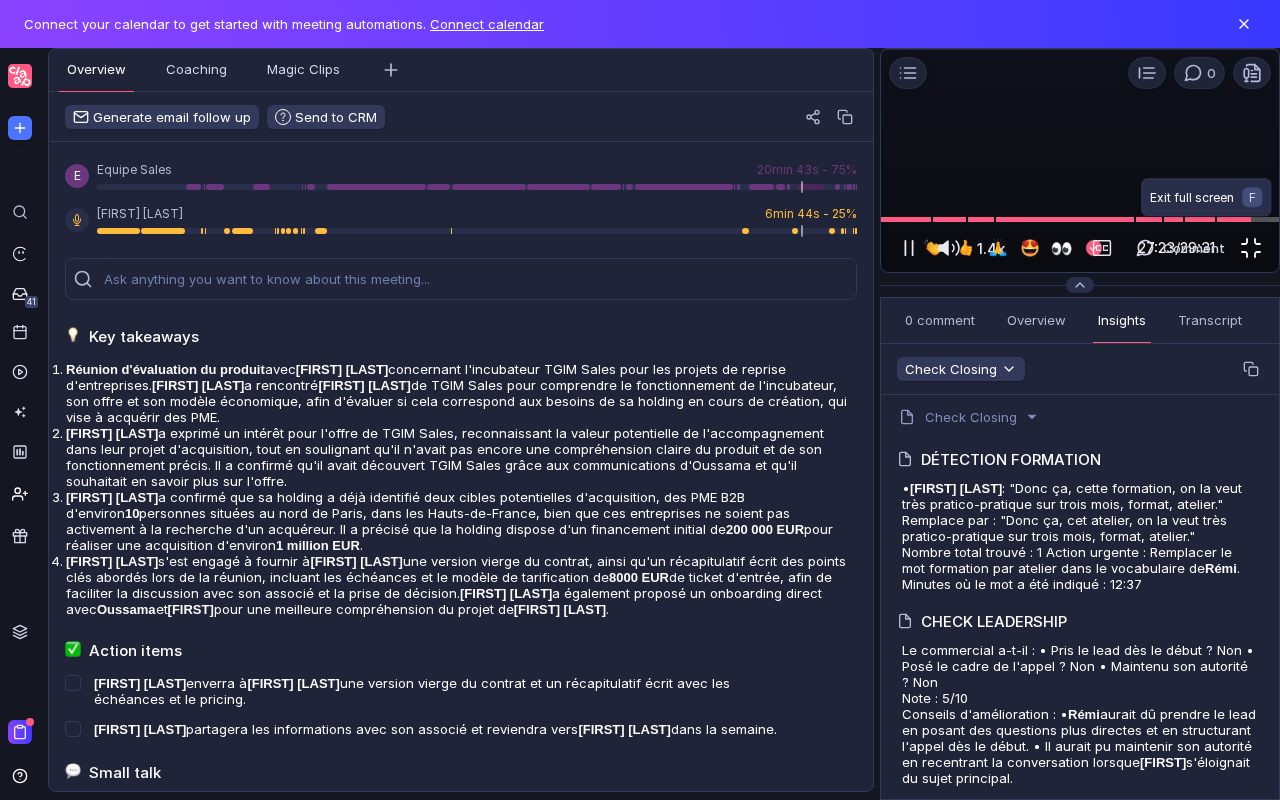 click at bounding box center (1251, 248) 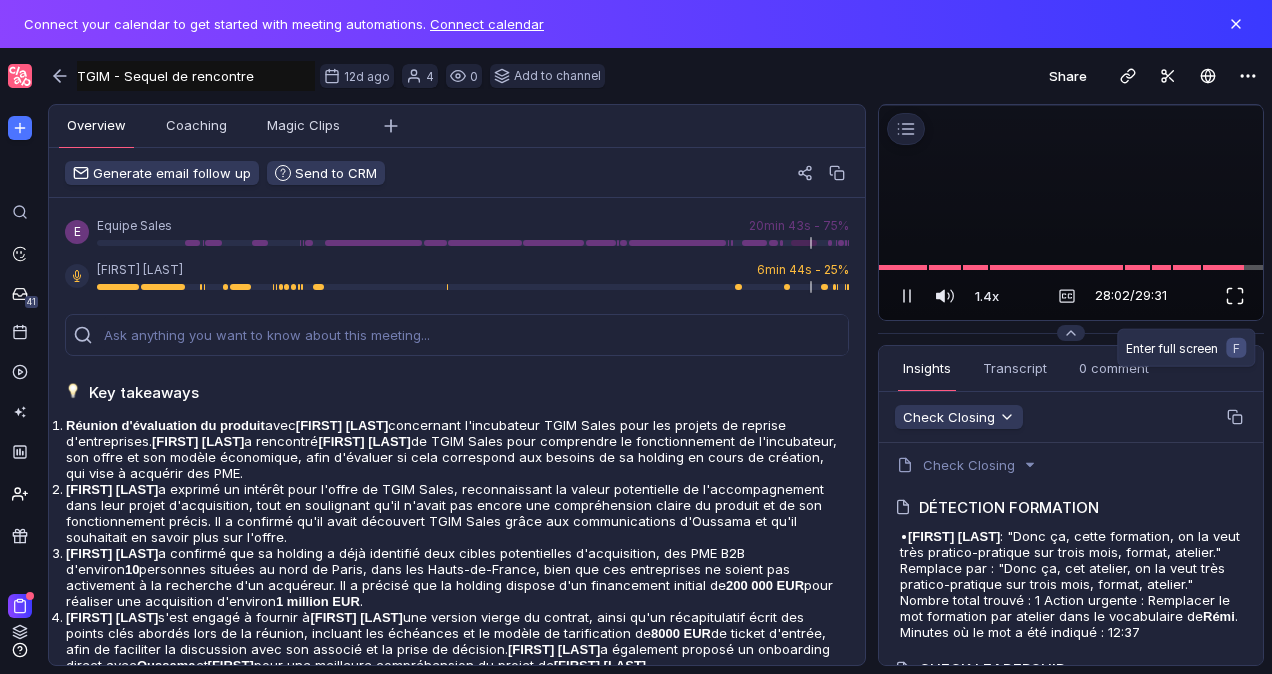 click at bounding box center (1235, 296) 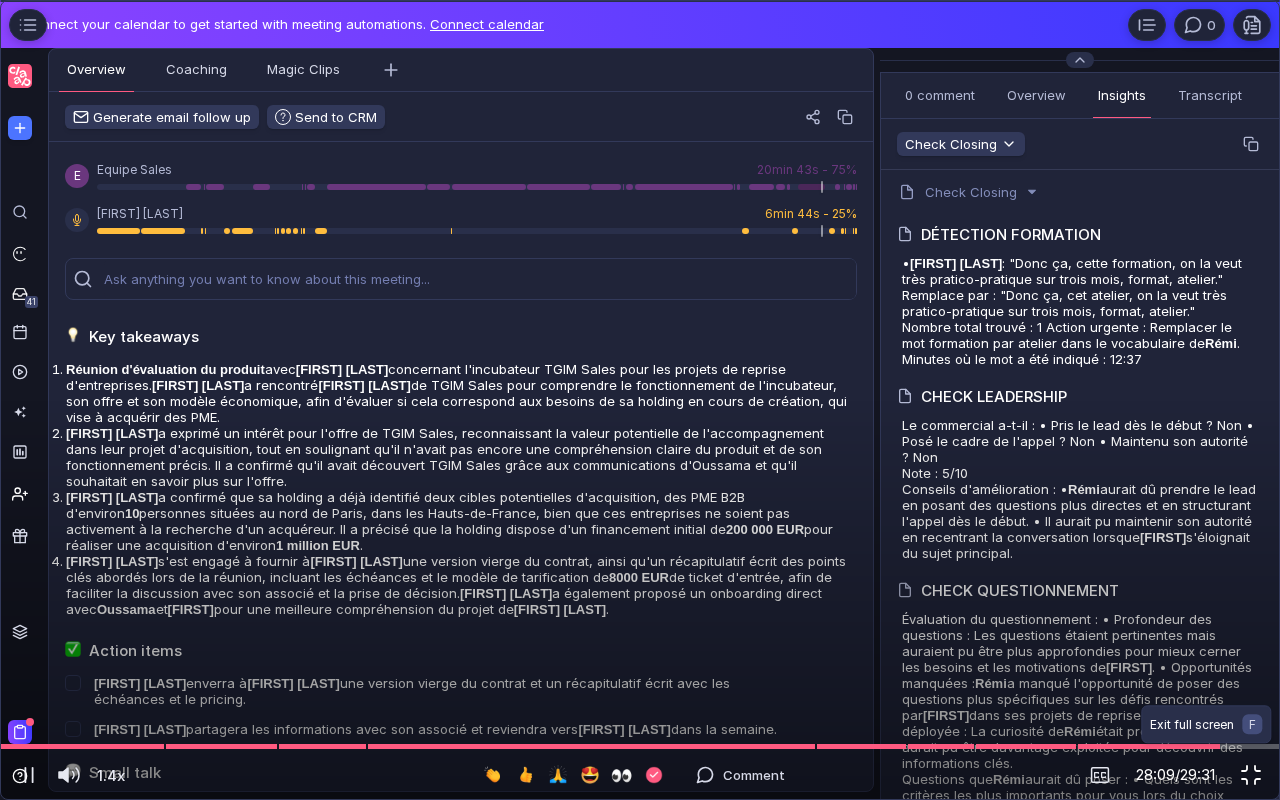 click at bounding box center (1251, 775) 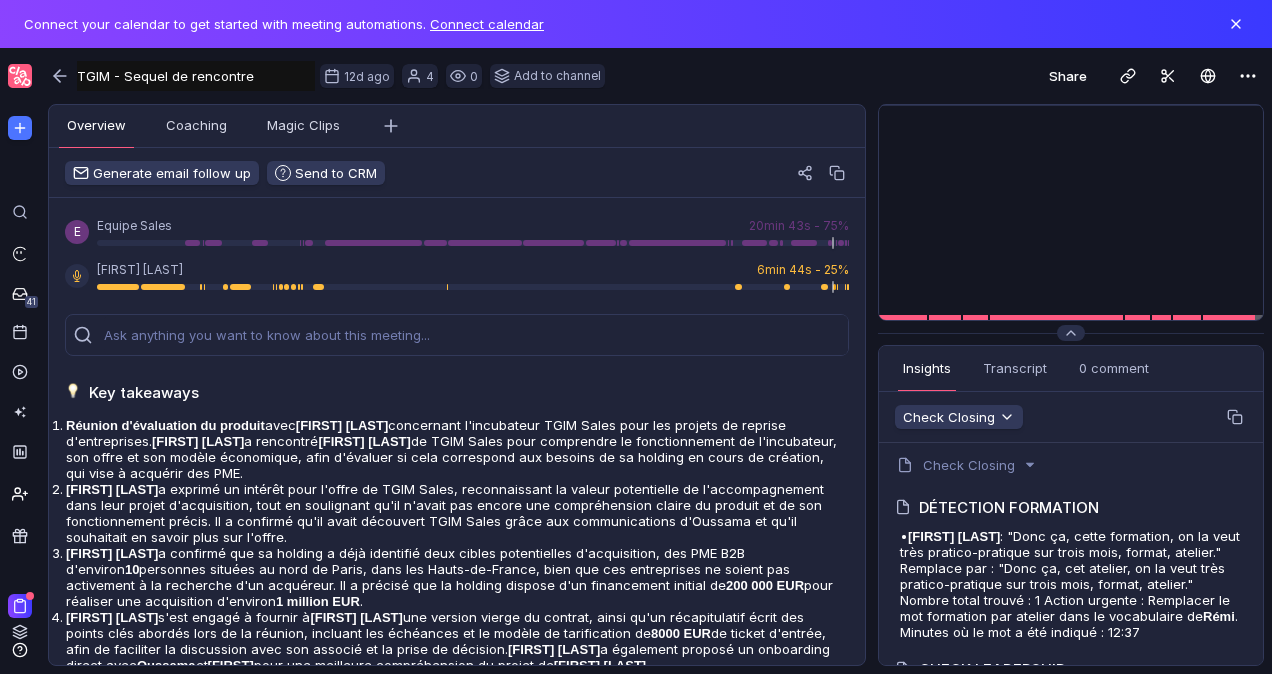 scroll, scrollTop: 0, scrollLeft: 0, axis: both 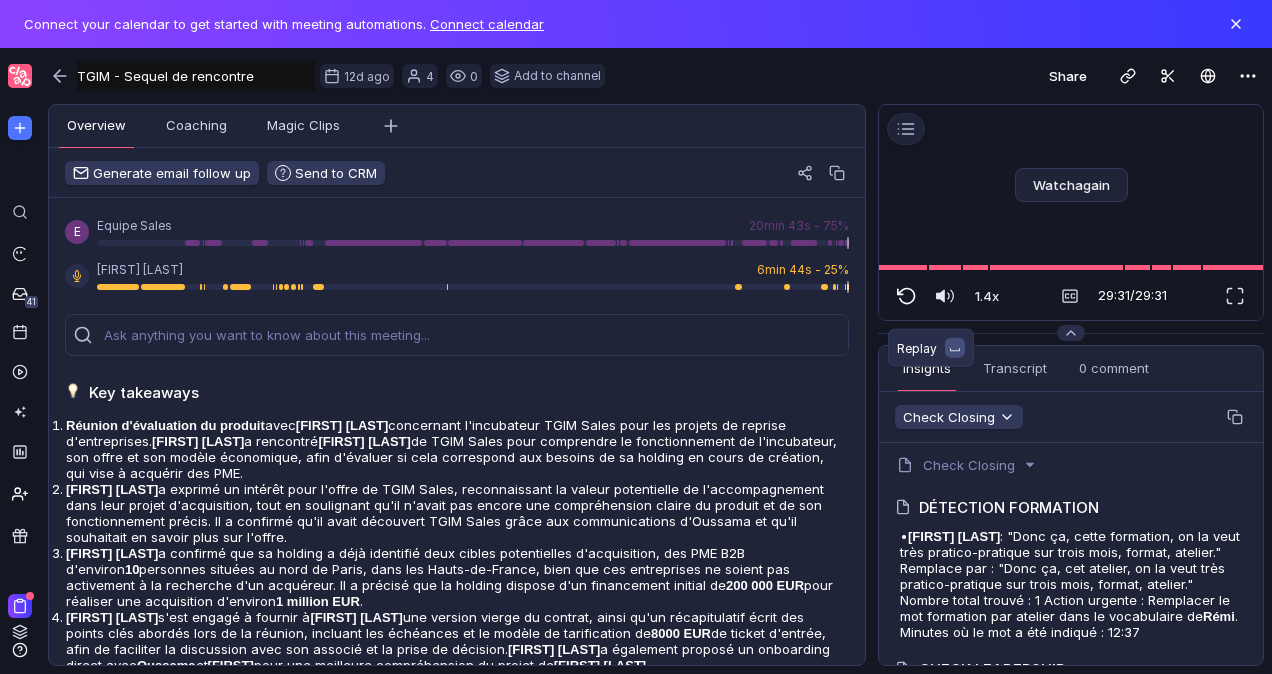 click at bounding box center [906, 296] 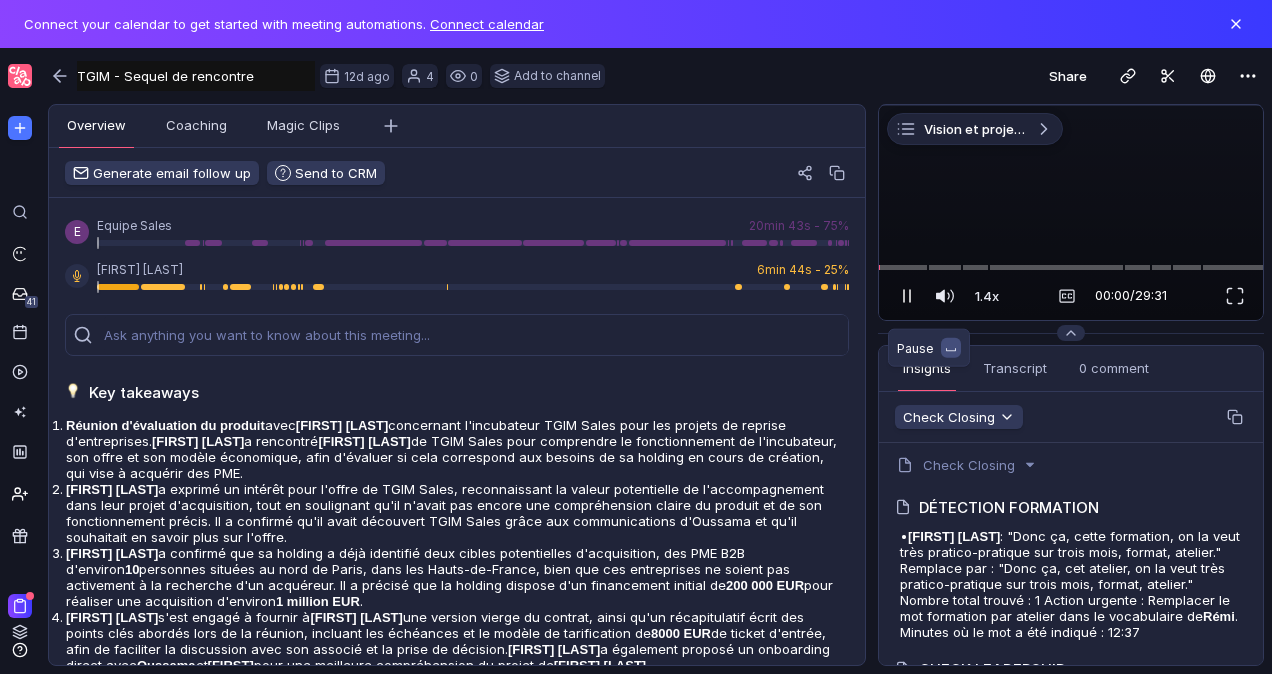 click at bounding box center [907, 296] 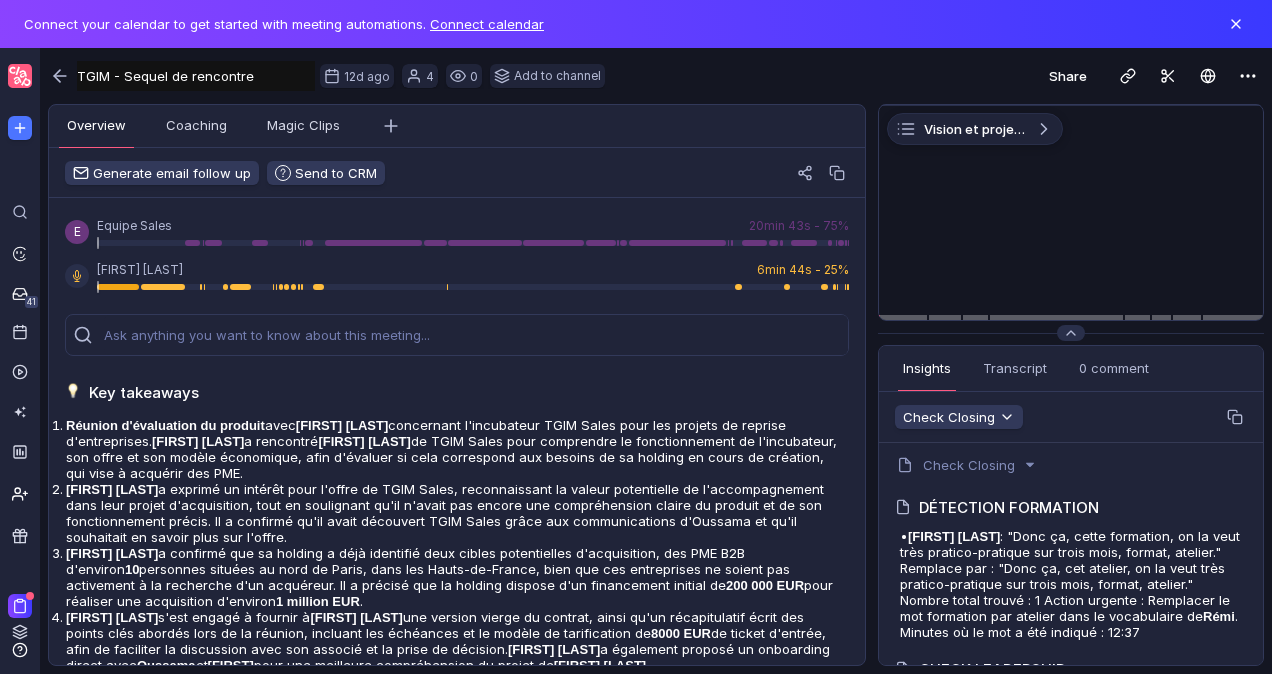 click at bounding box center [20, 76] 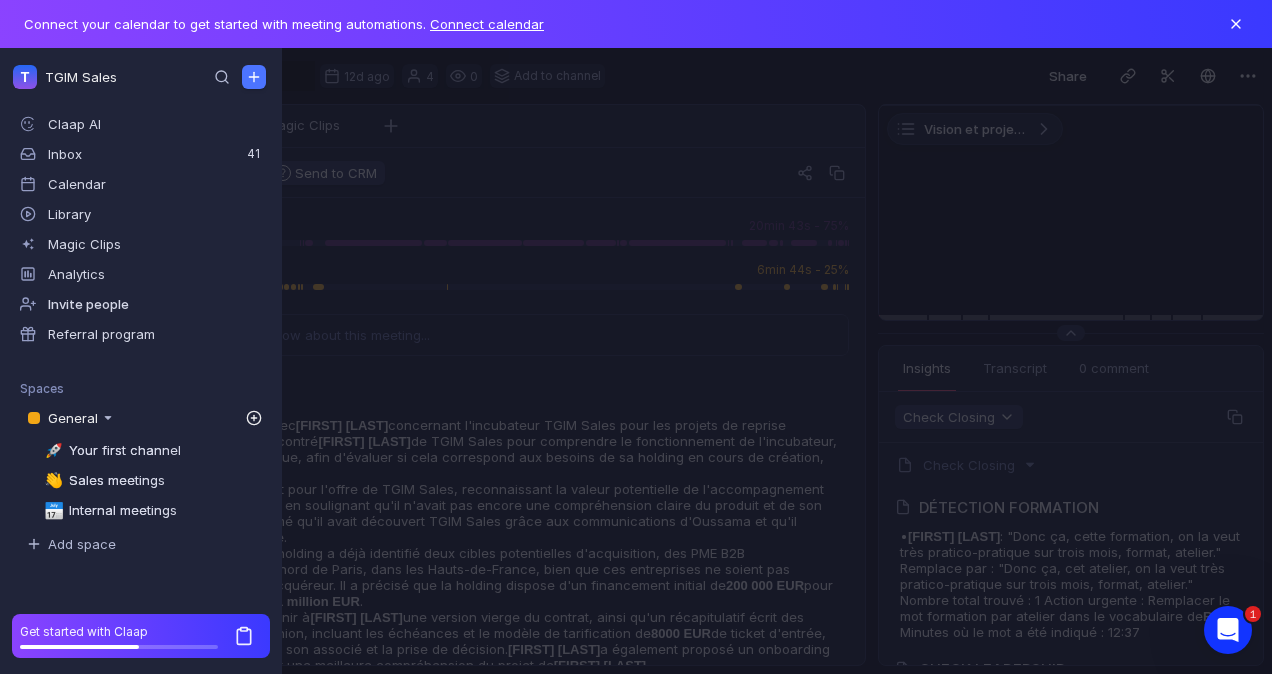 scroll, scrollTop: 0, scrollLeft: 0, axis: both 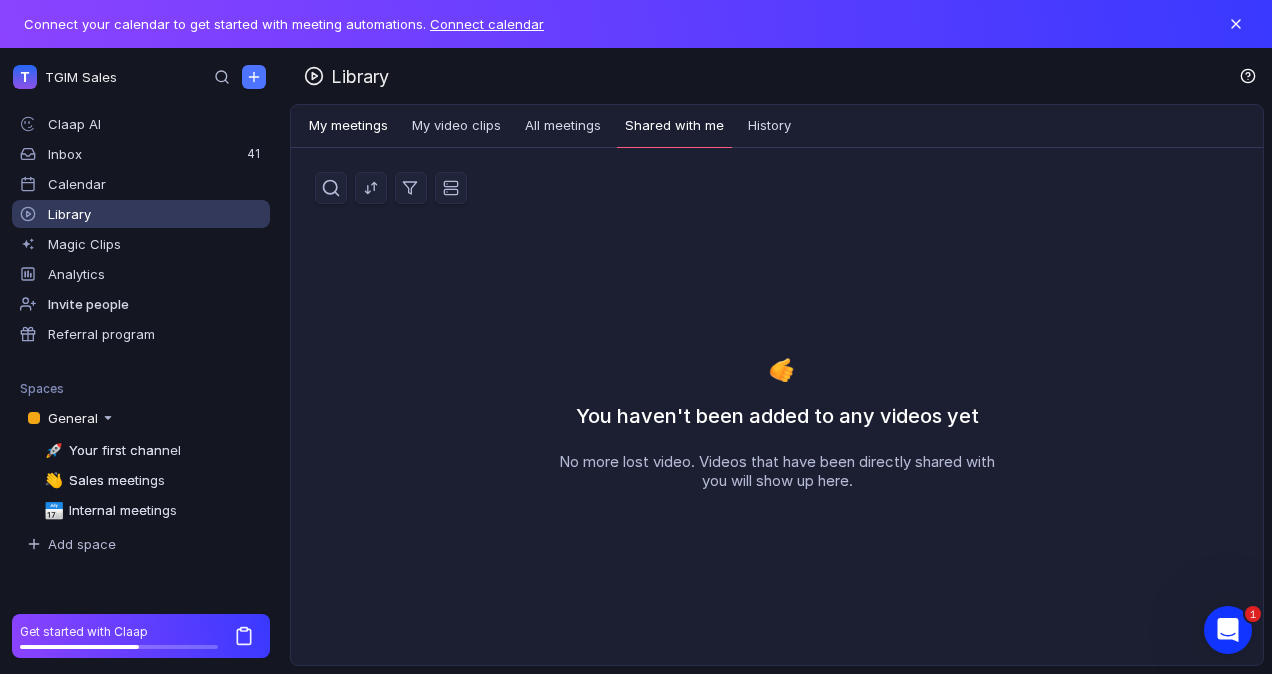 click on "My meetings My video clips All meetings Shared with me History Author Created Duration Deal close Deal owner Deal type Deal stage Edited Title Interactivity score Longest user story Longest monologue Talk / Listen ratio Patience Question rate You haven't been added to any videos yet No more lost video. Videos that have been directly shared with you will show up here." at bounding box center [777, 385] 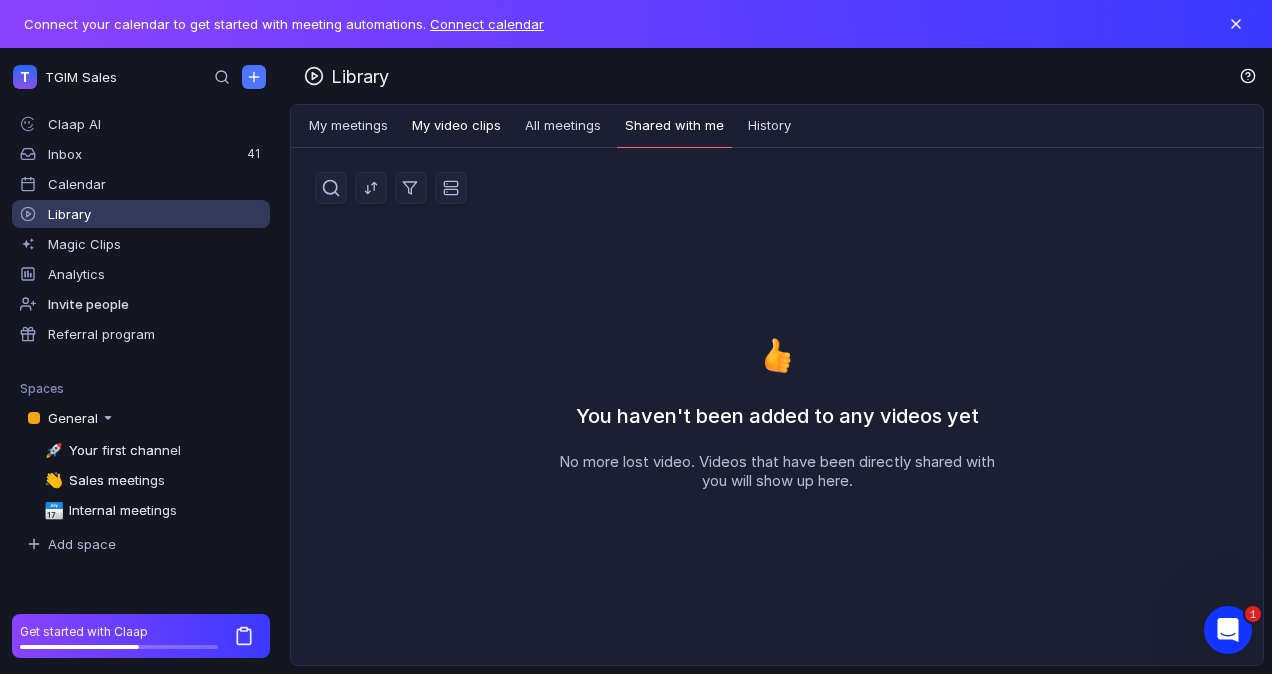 click on "My meetings" at bounding box center (348, 126) 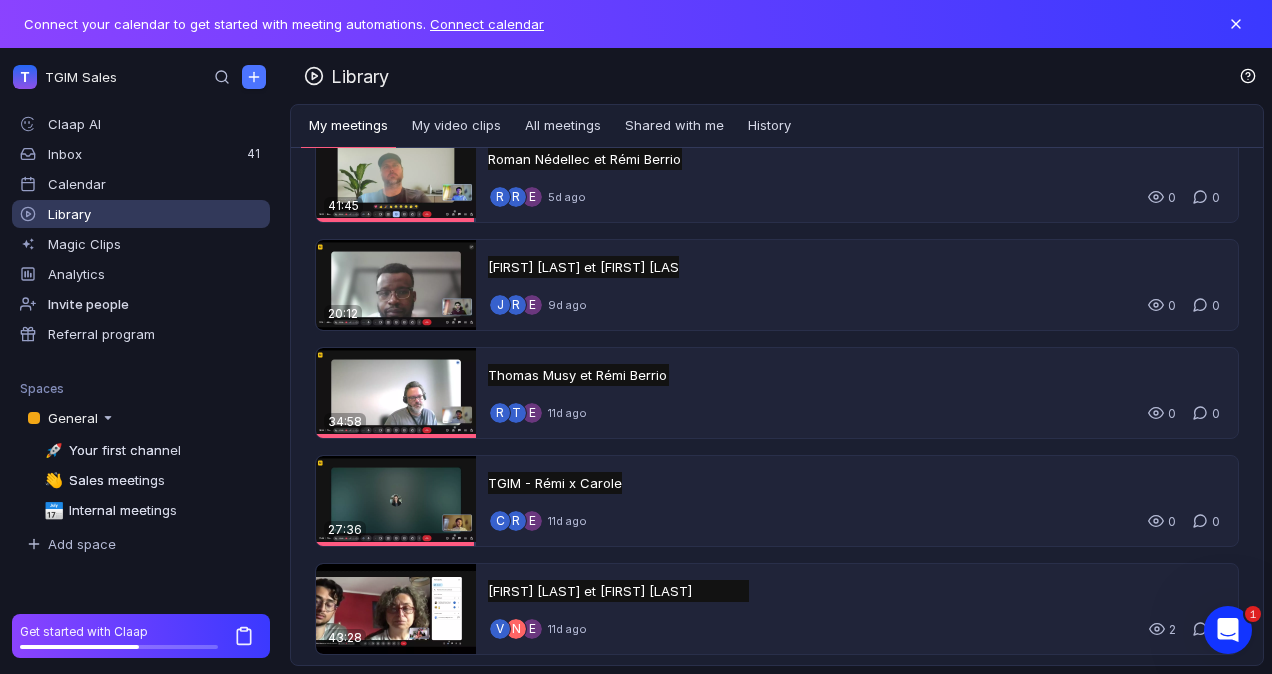 scroll, scrollTop: 1261, scrollLeft: 0, axis: vertical 